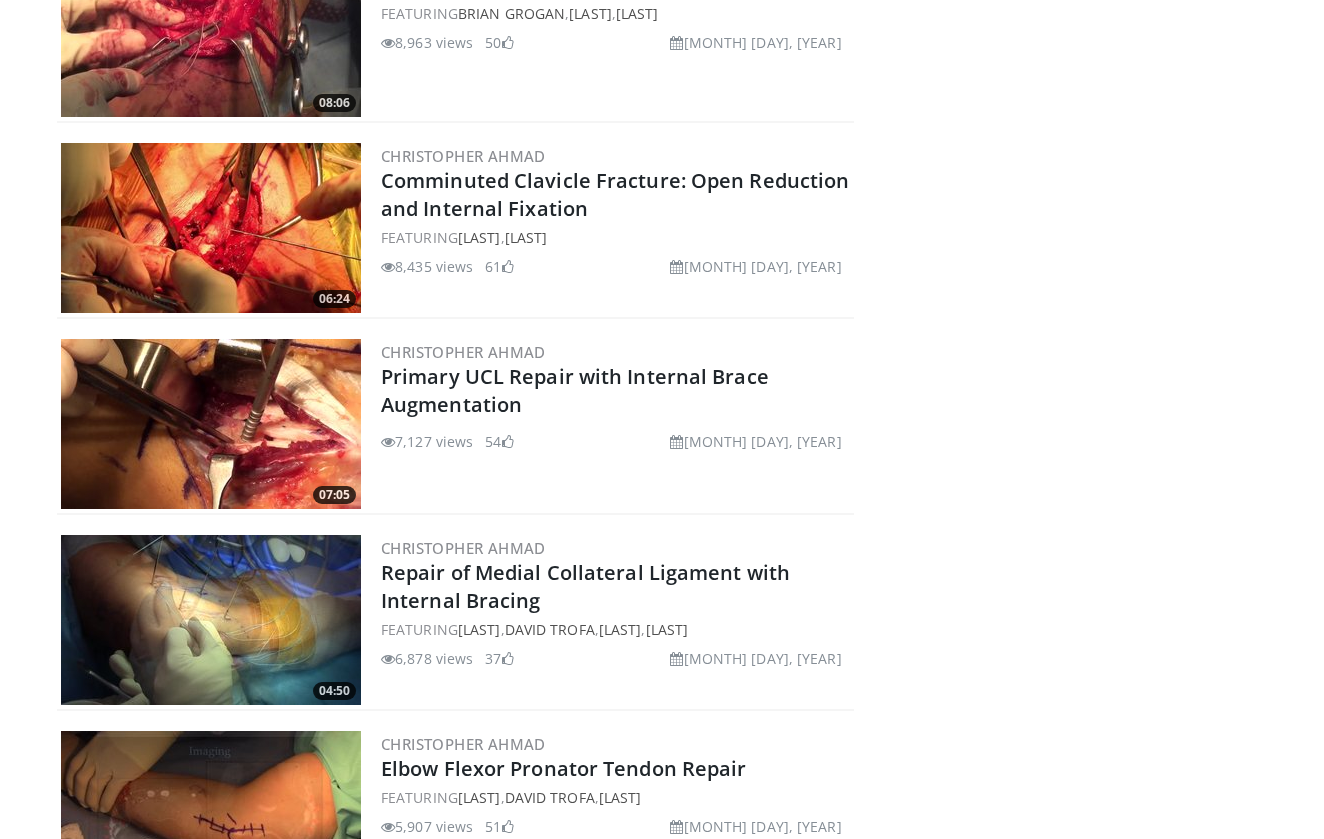 scroll, scrollTop: 1457, scrollLeft: 0, axis: vertical 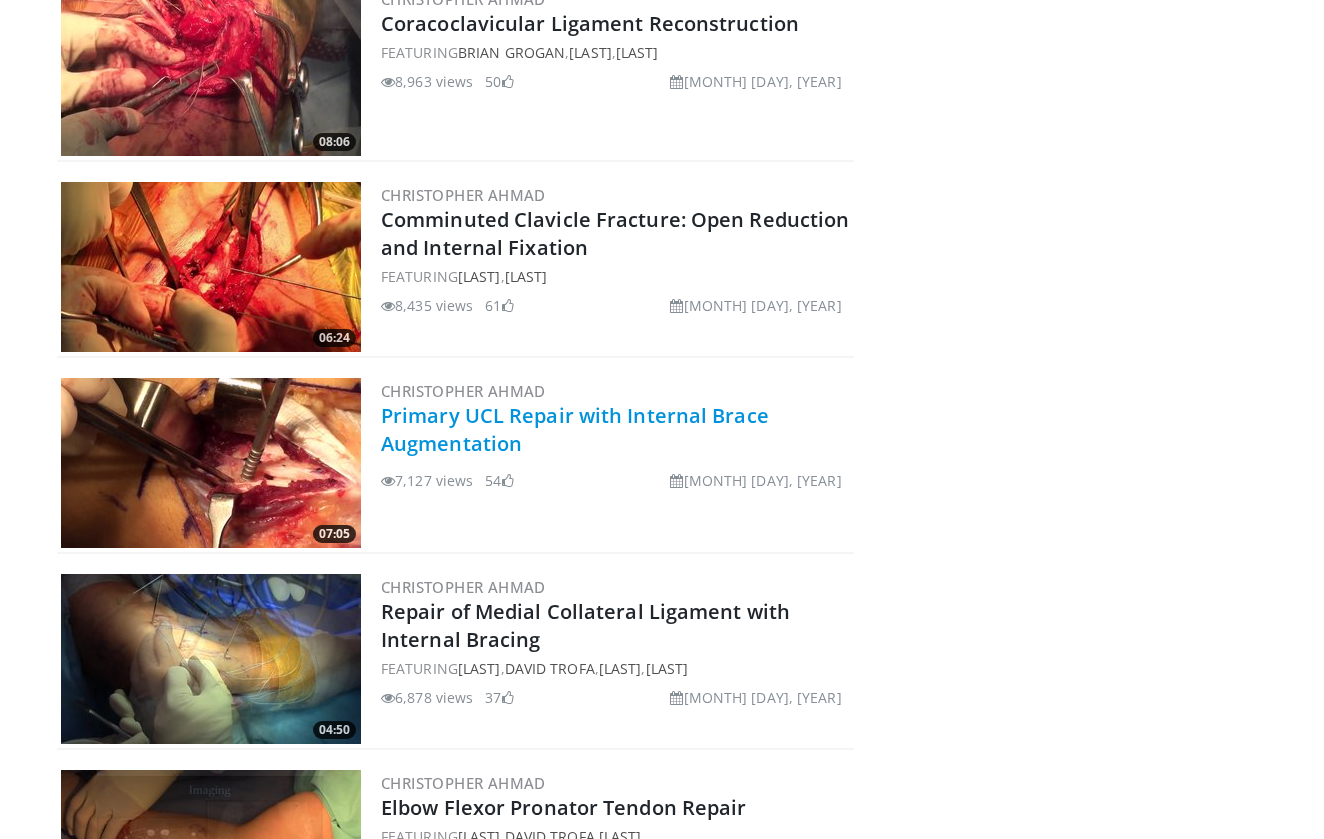 click on "Primary UCL Repair with Internal Brace Augmentation" at bounding box center [575, 429] 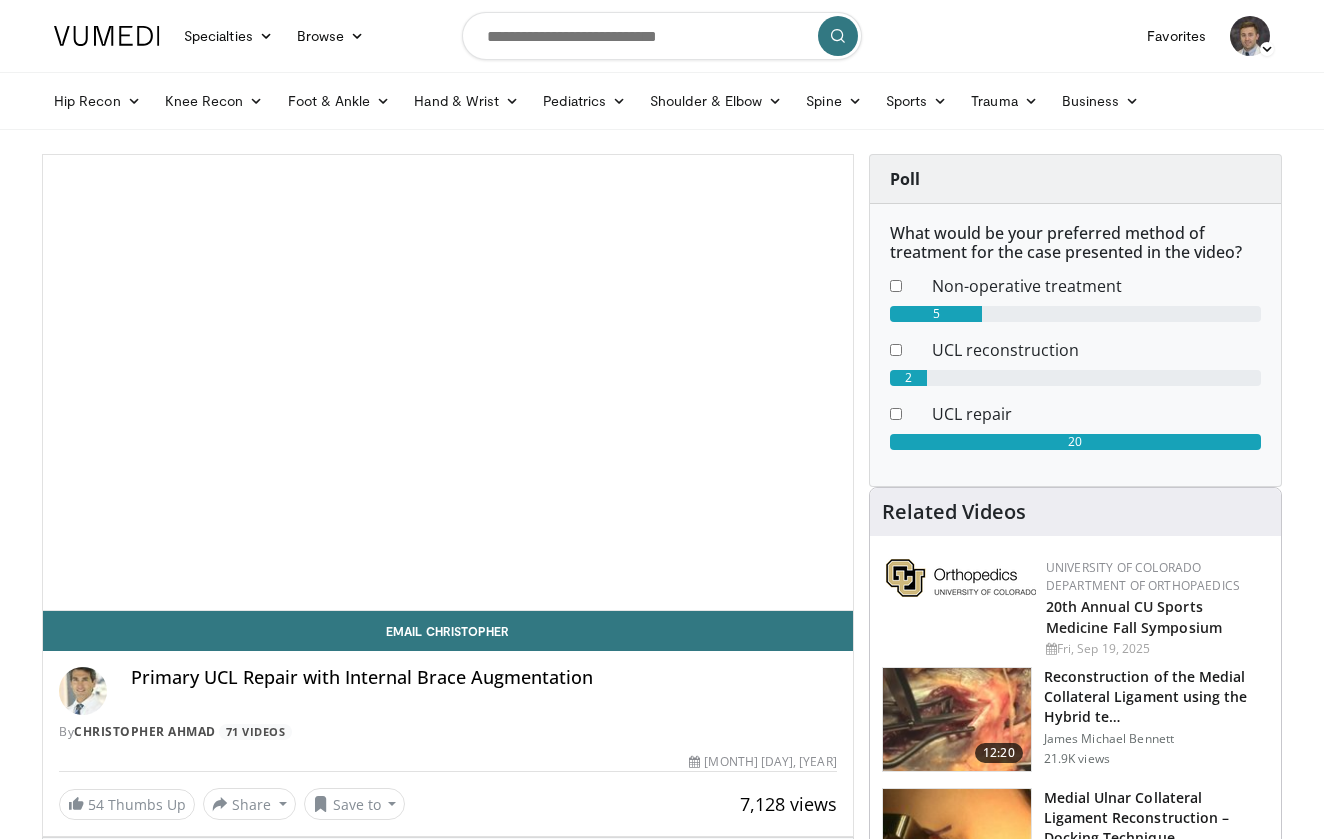 scroll, scrollTop: 0, scrollLeft: 0, axis: both 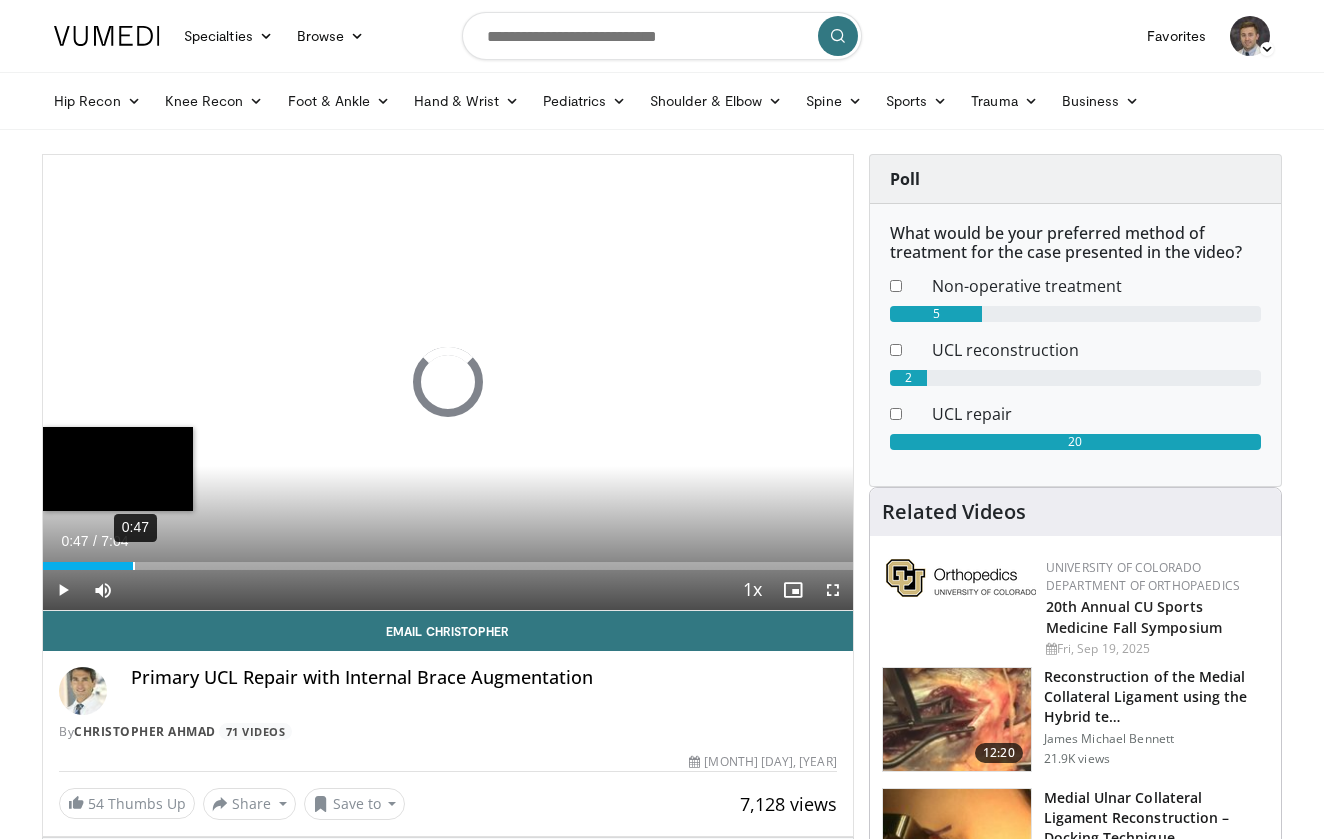 click on "0:47" at bounding box center [134, 566] 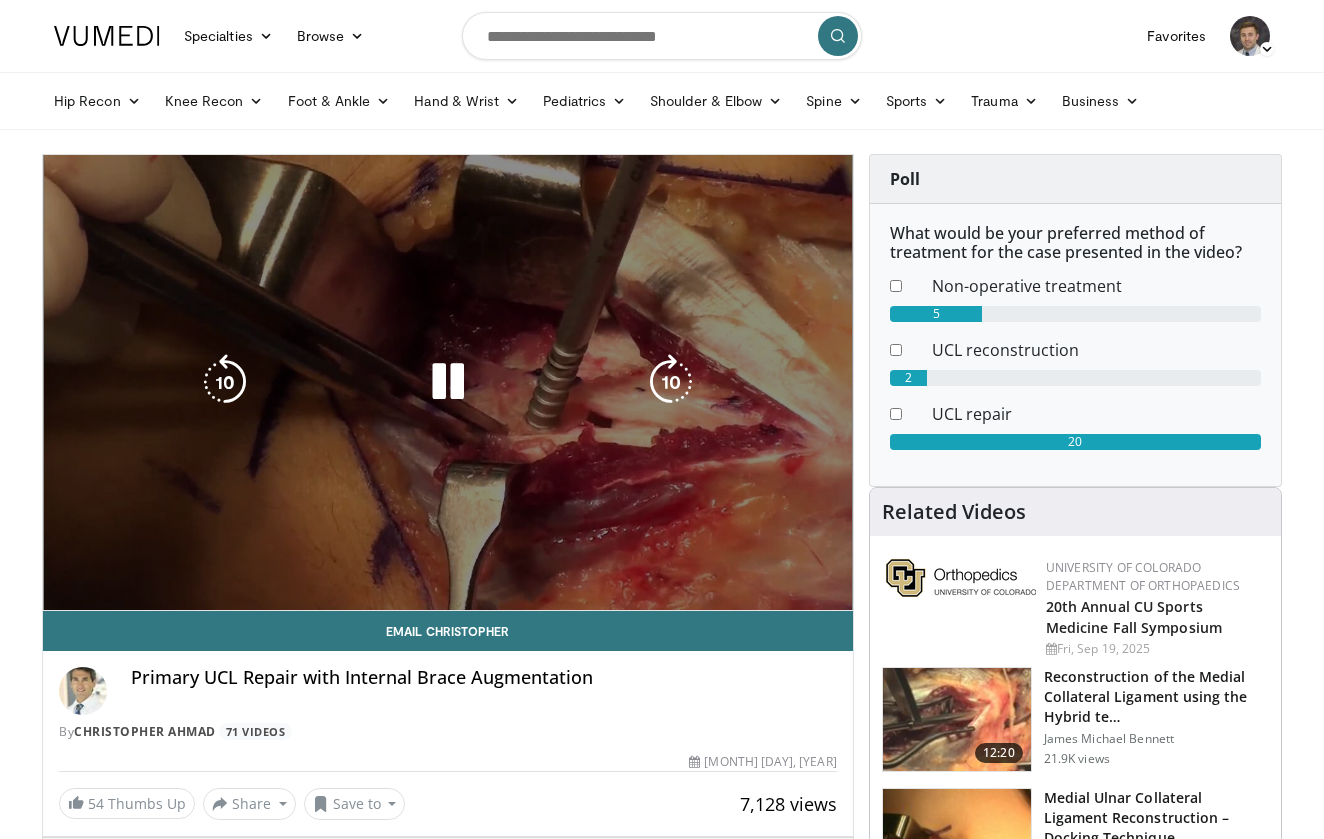 click on "10 seconds
Tap to unmute" at bounding box center (448, 382) 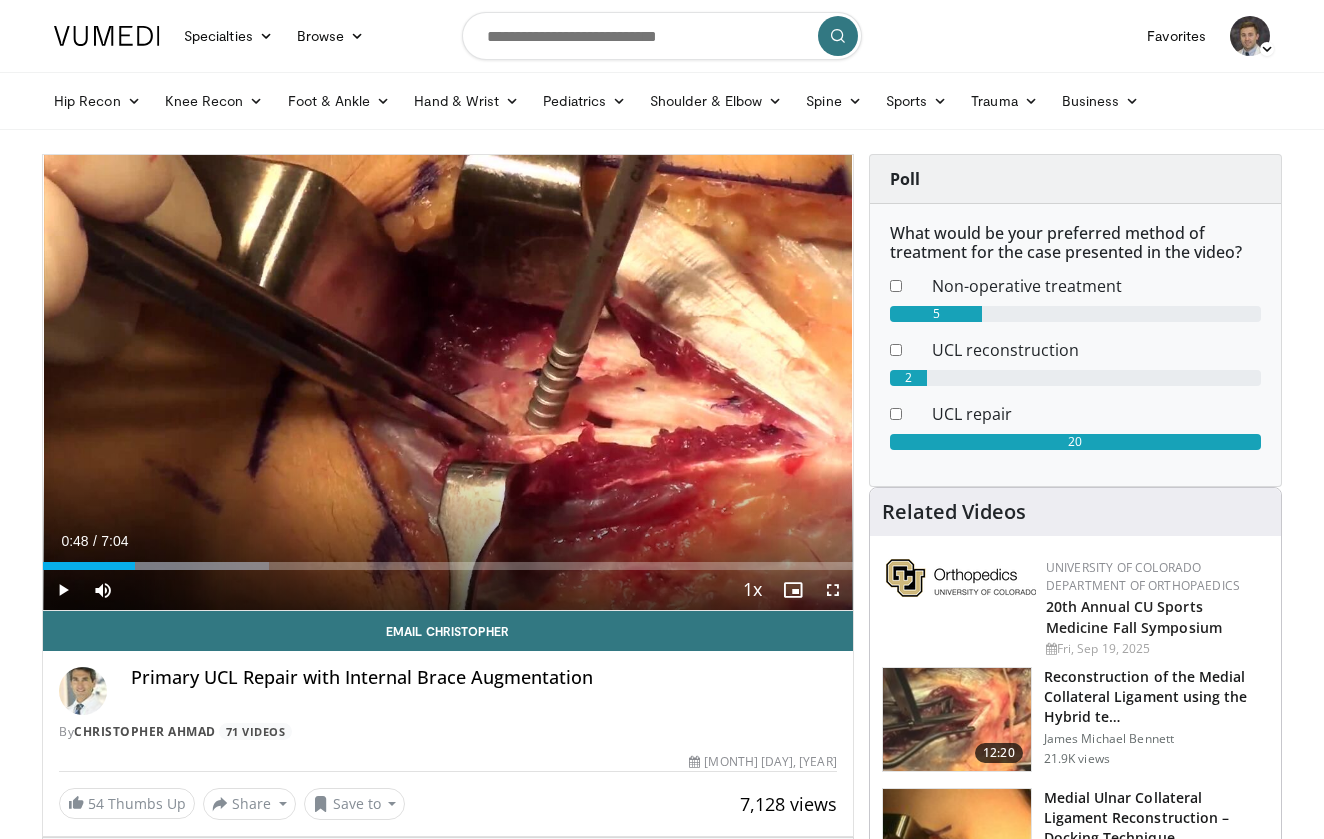 click at bounding box center (60, 566) 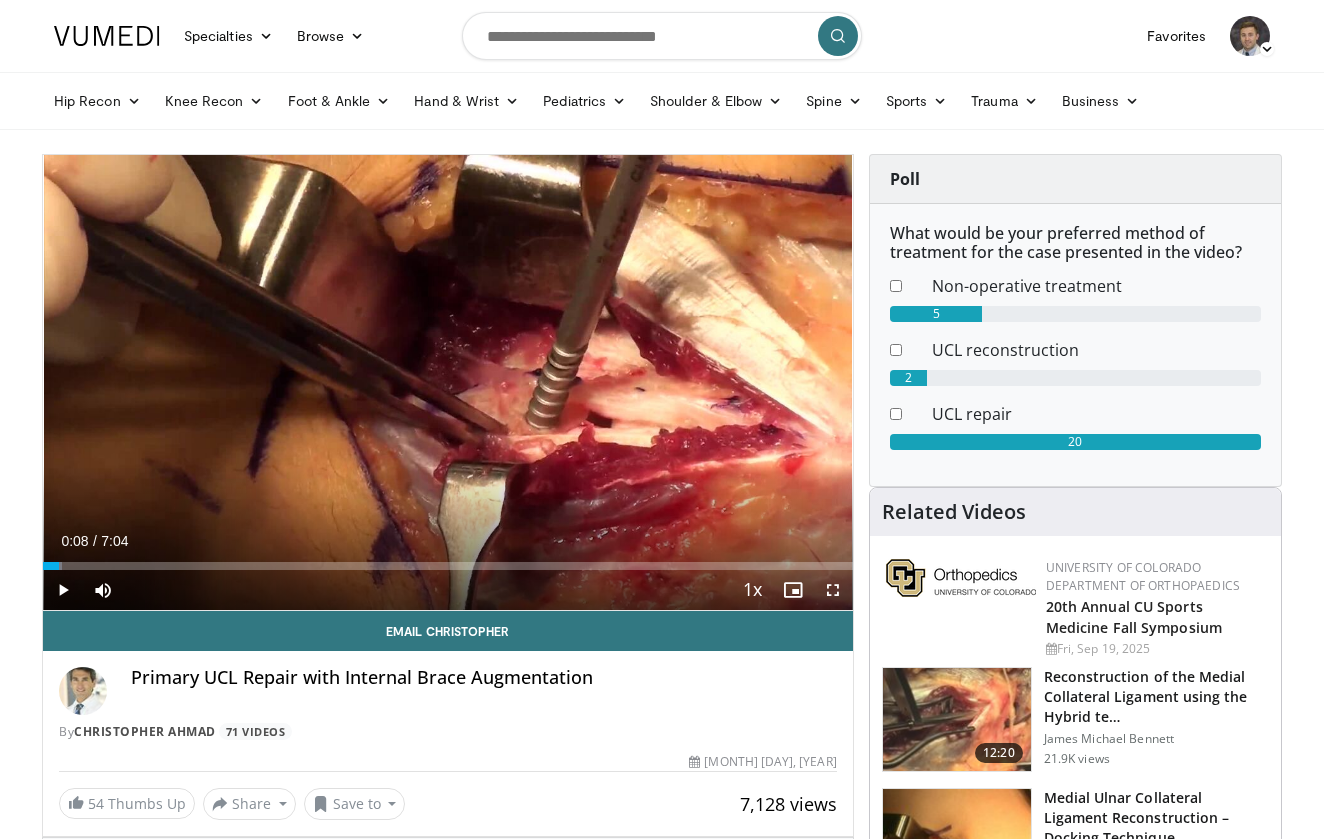 click at bounding box center (63, 590) 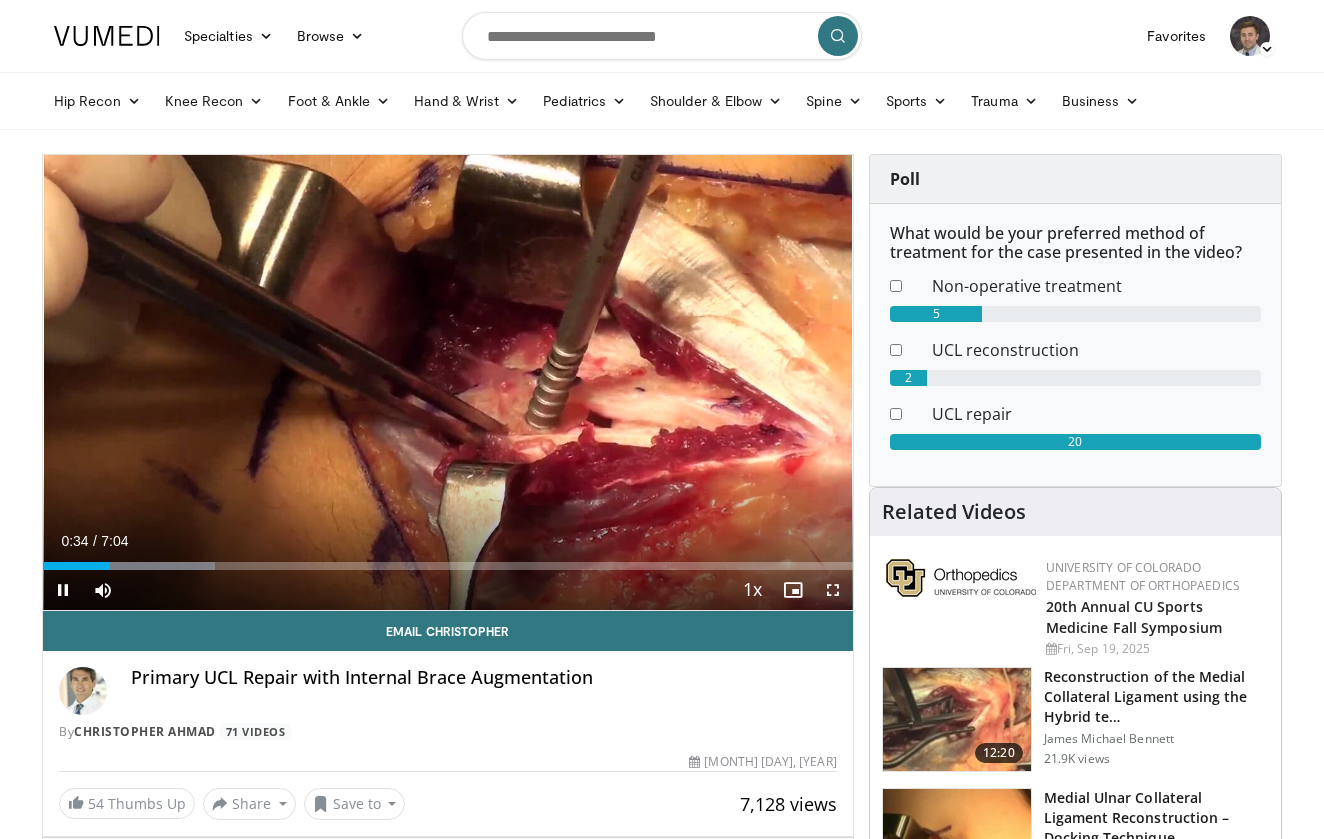 click at bounding box center [63, 590] 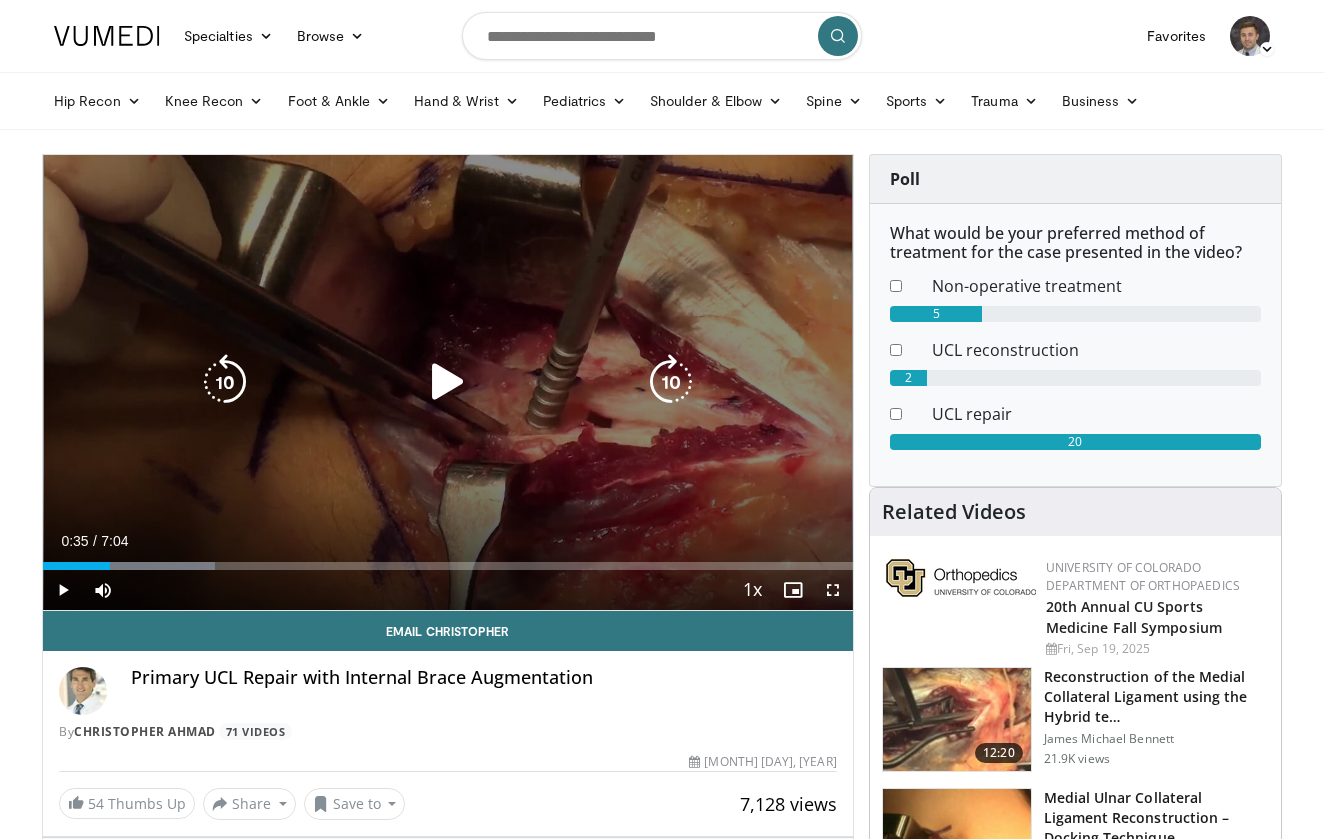 click at bounding box center [448, 382] 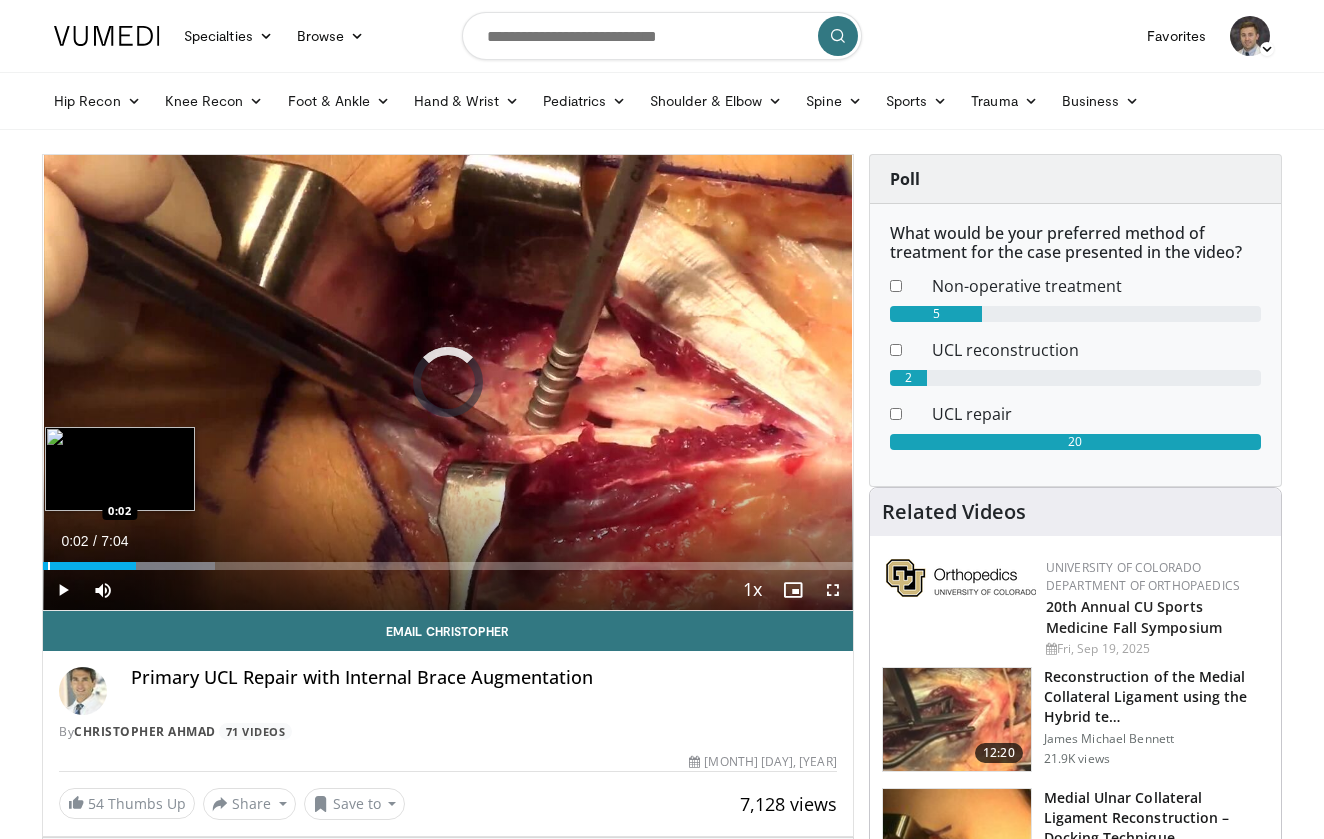 click at bounding box center (49, 566) 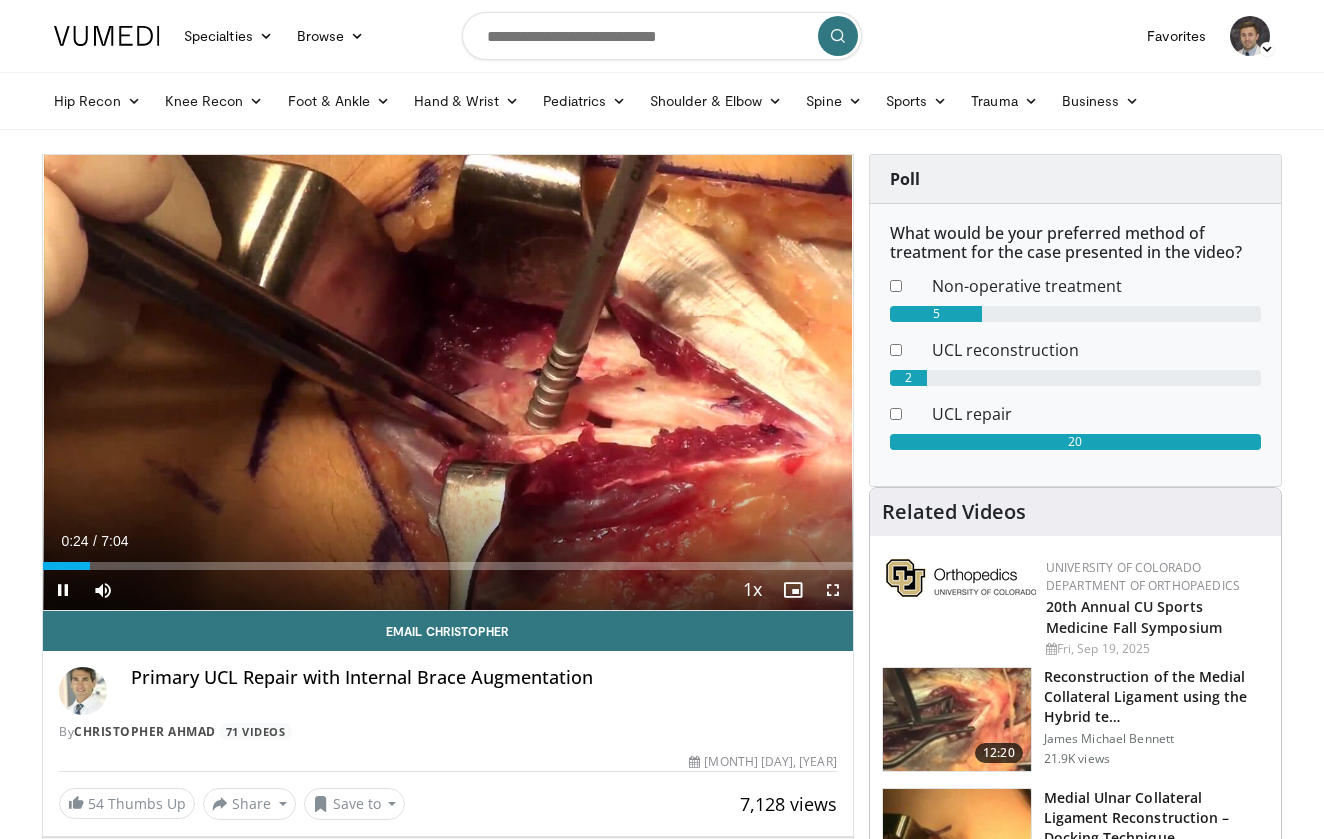 click at bounding box center (63, 590) 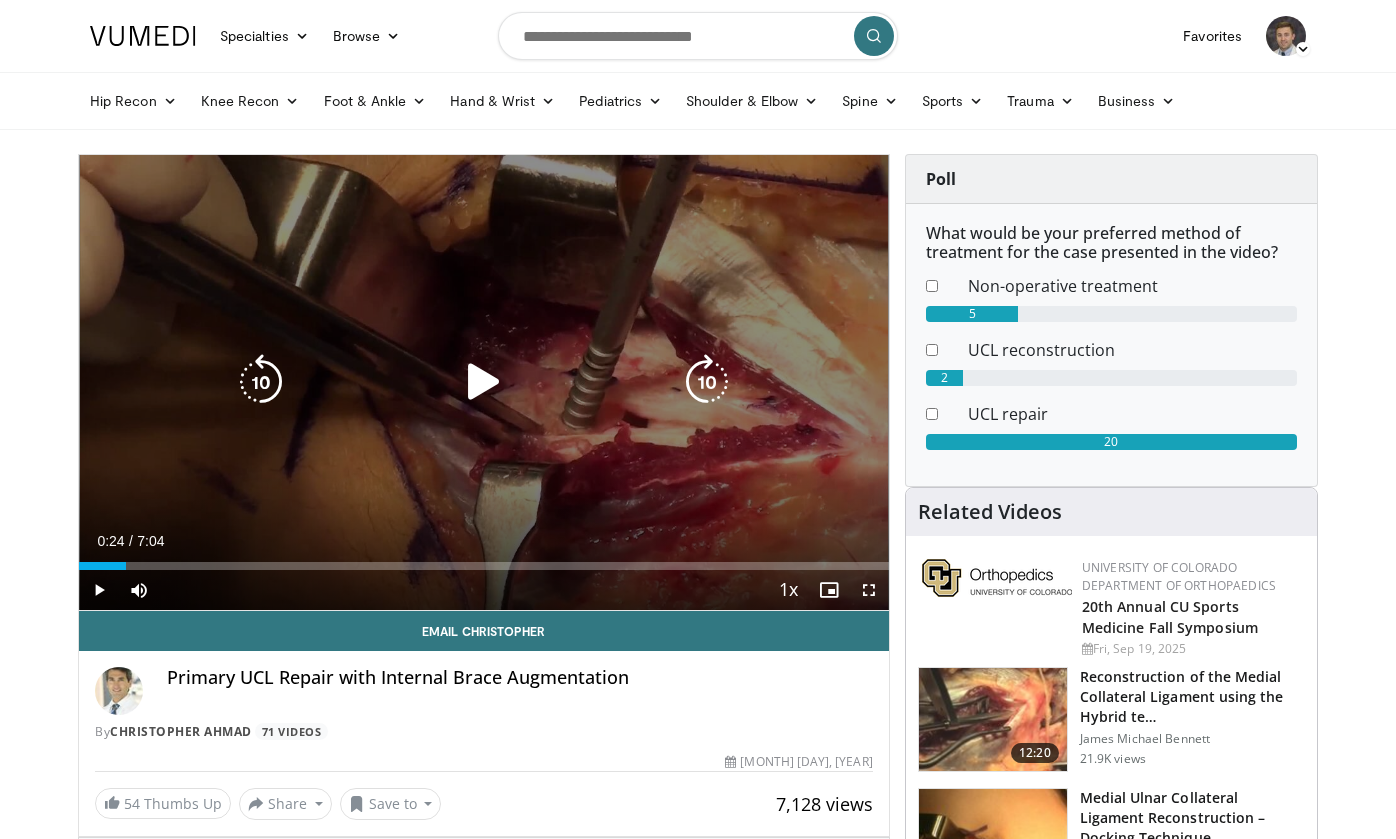 click at bounding box center (484, 382) 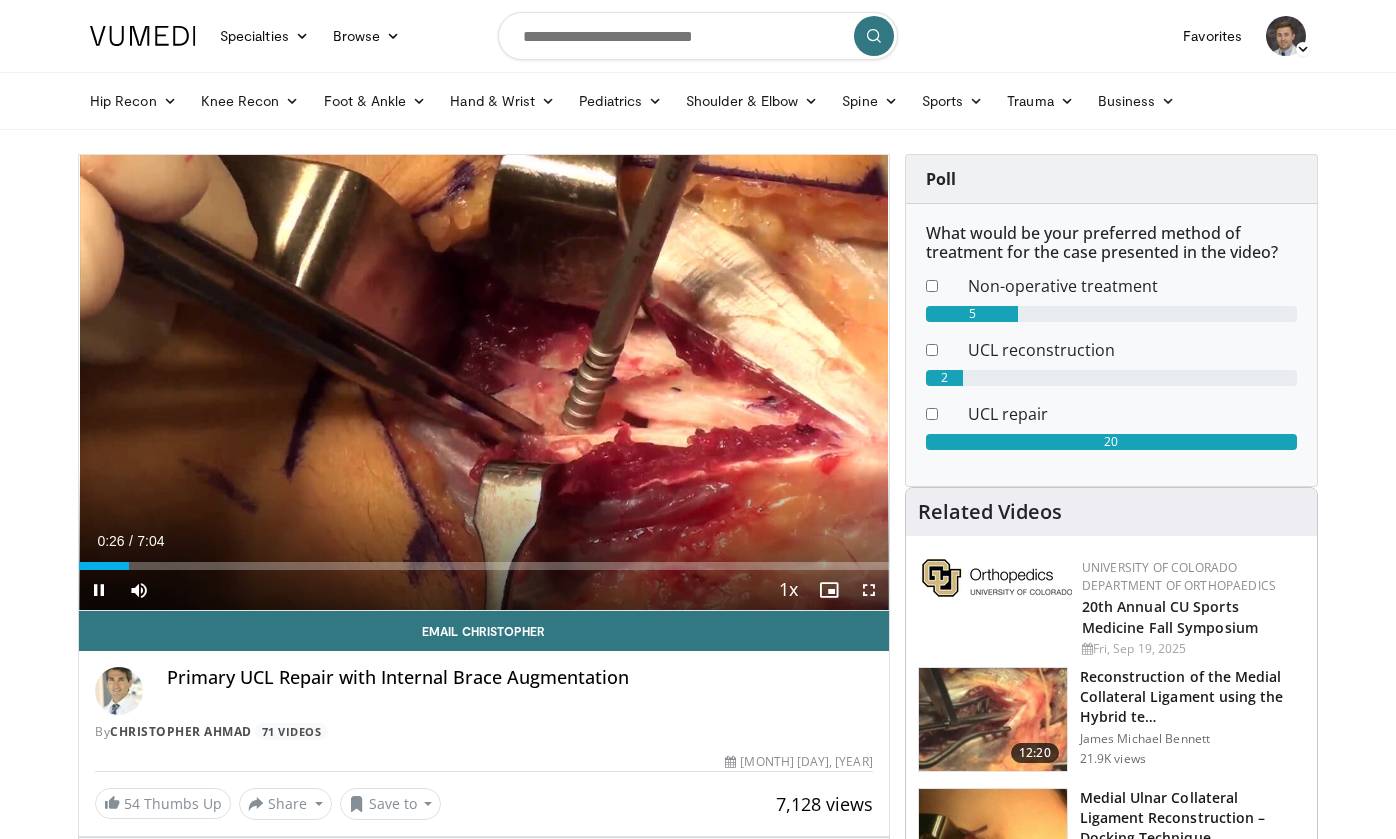 click at bounding box center (869, 590) 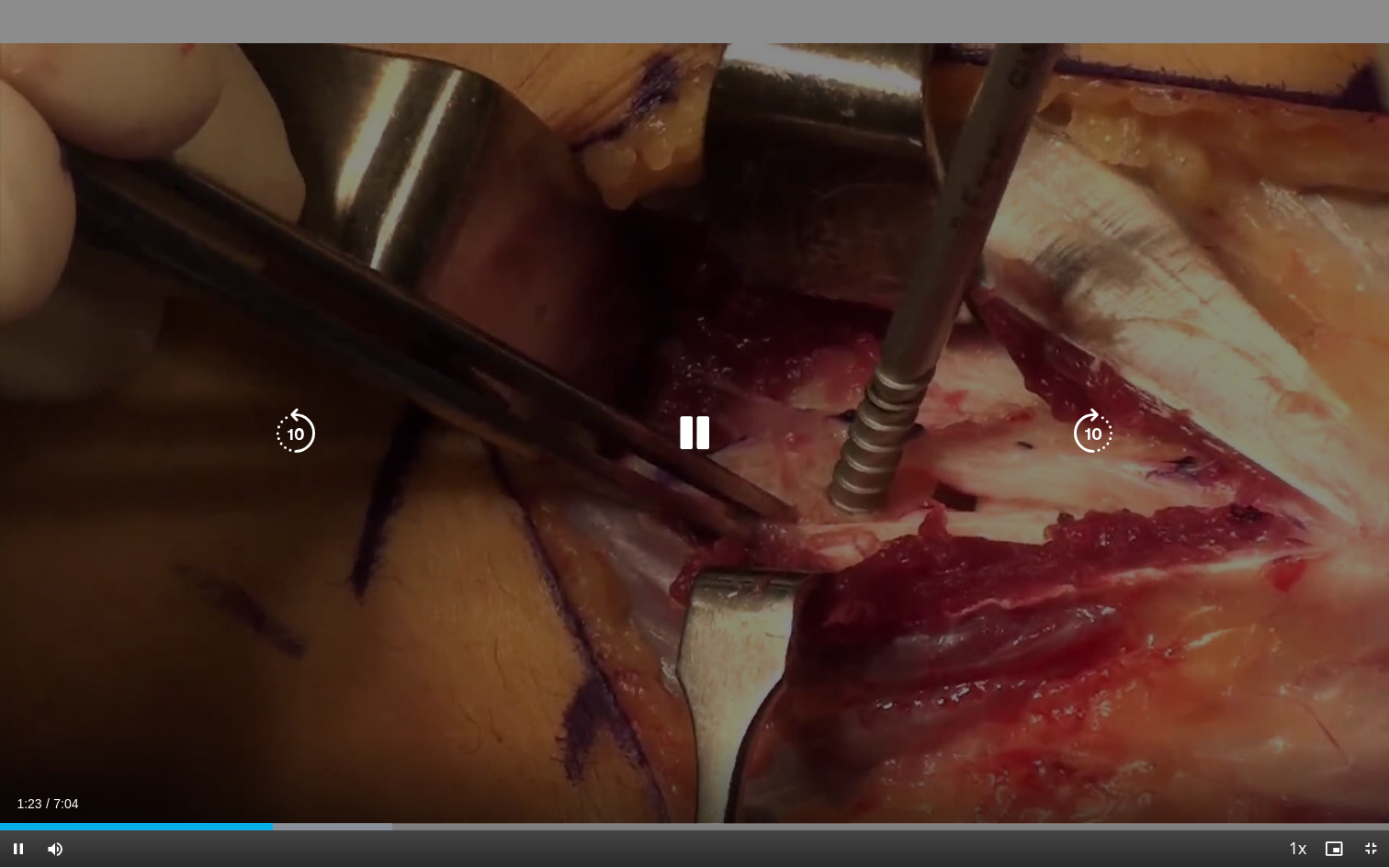 click at bounding box center (694, 434) 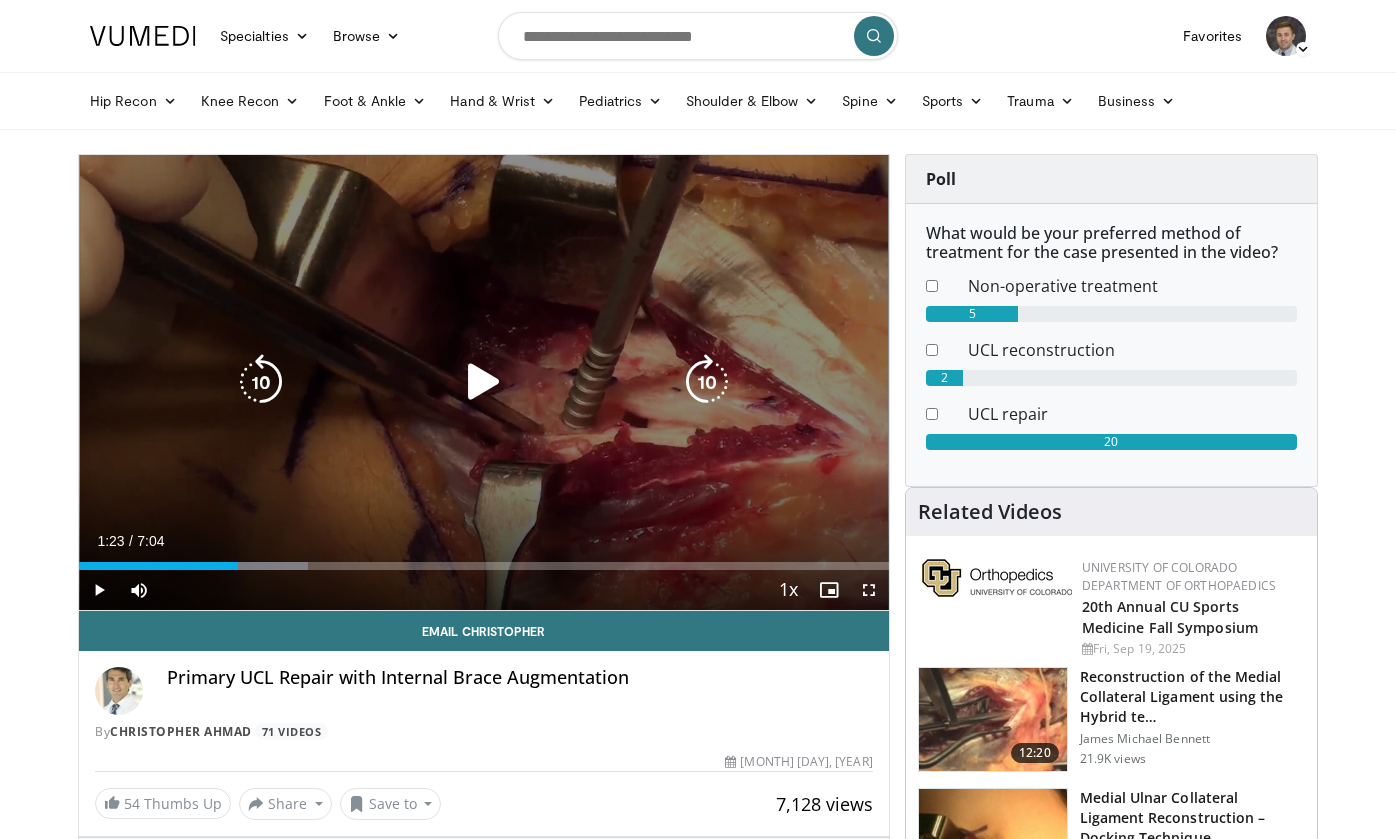 click at bounding box center (484, 382) 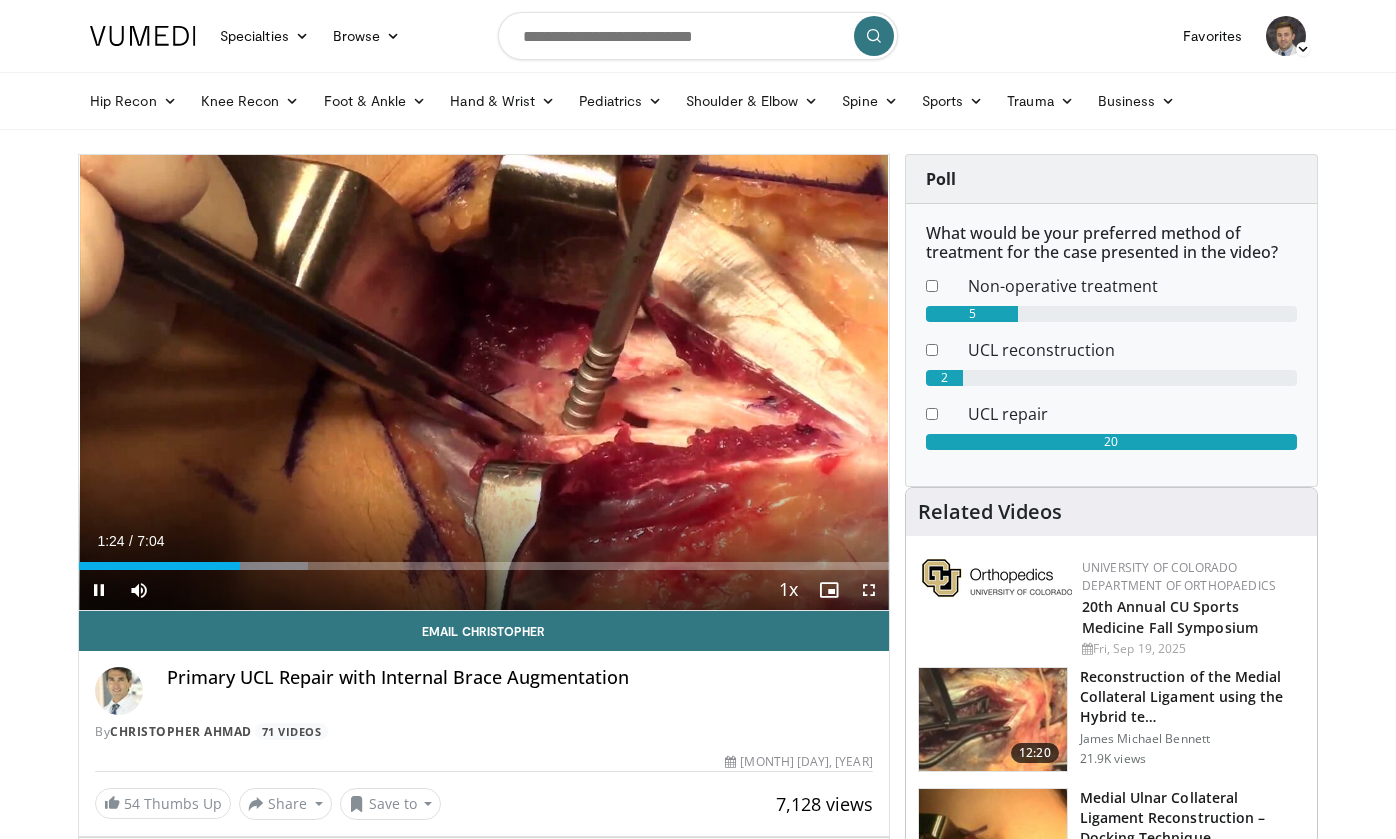 click at bounding box center [869, 590] 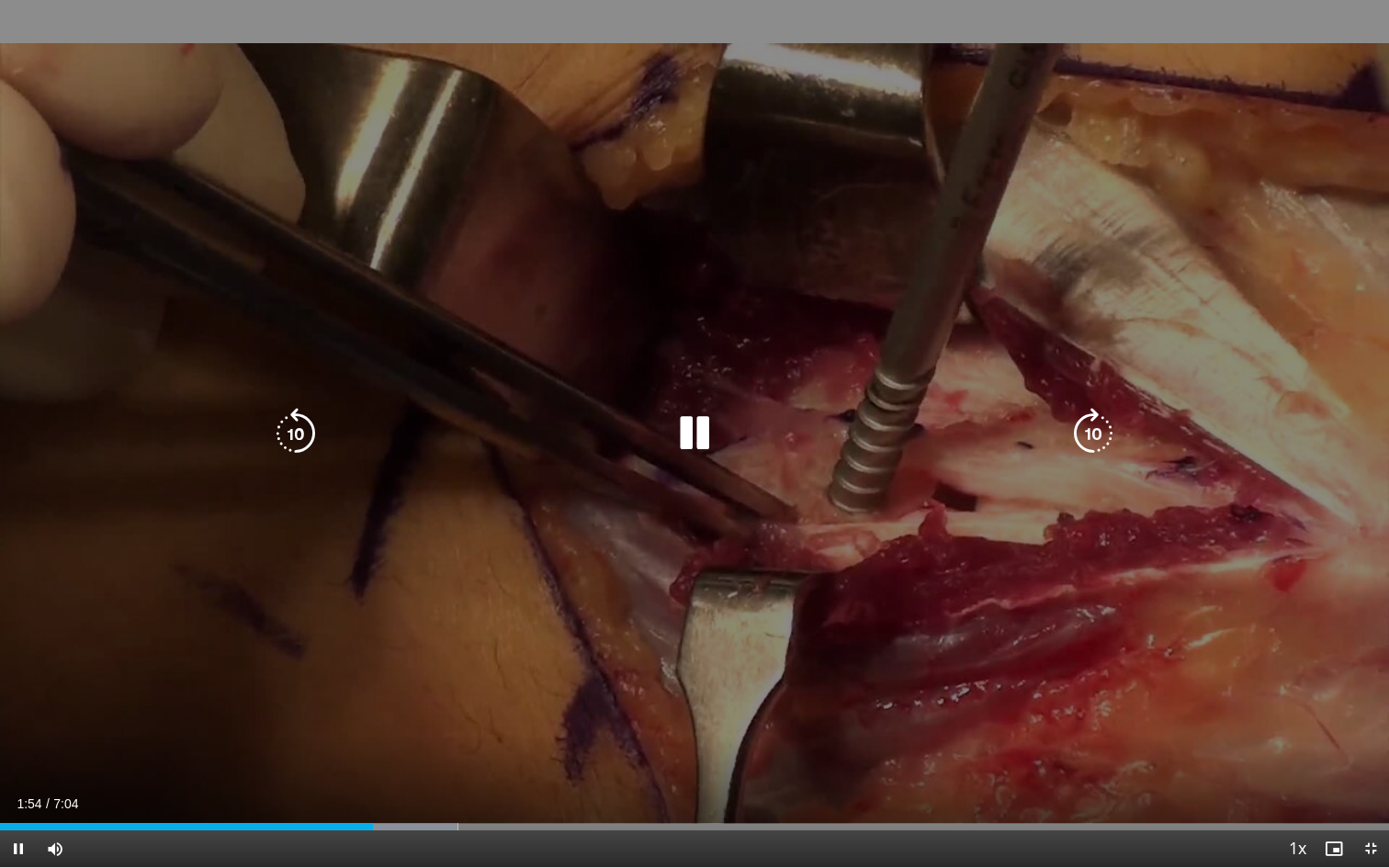 click at bounding box center (1093, 434) 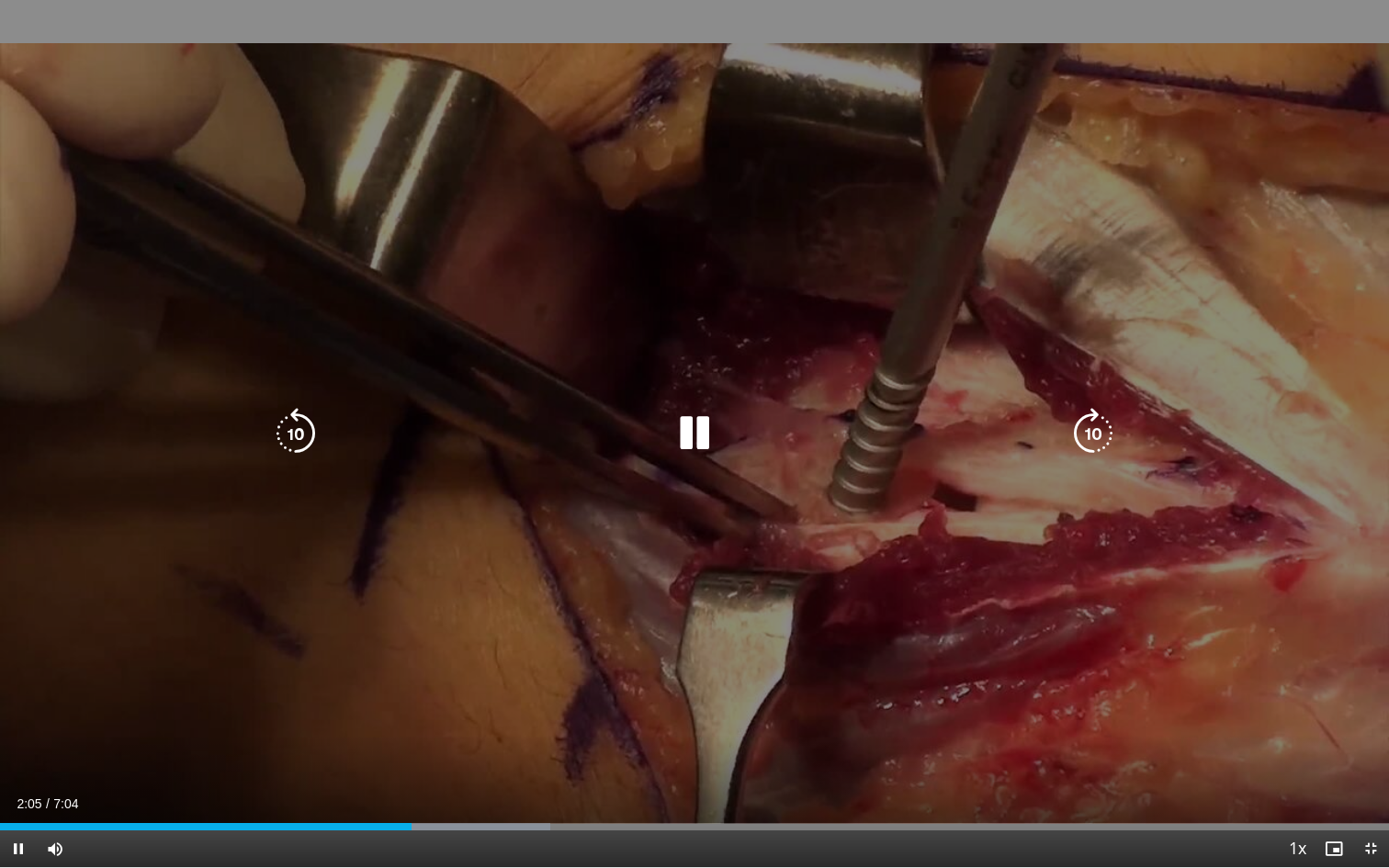 click at bounding box center [1093, 434] 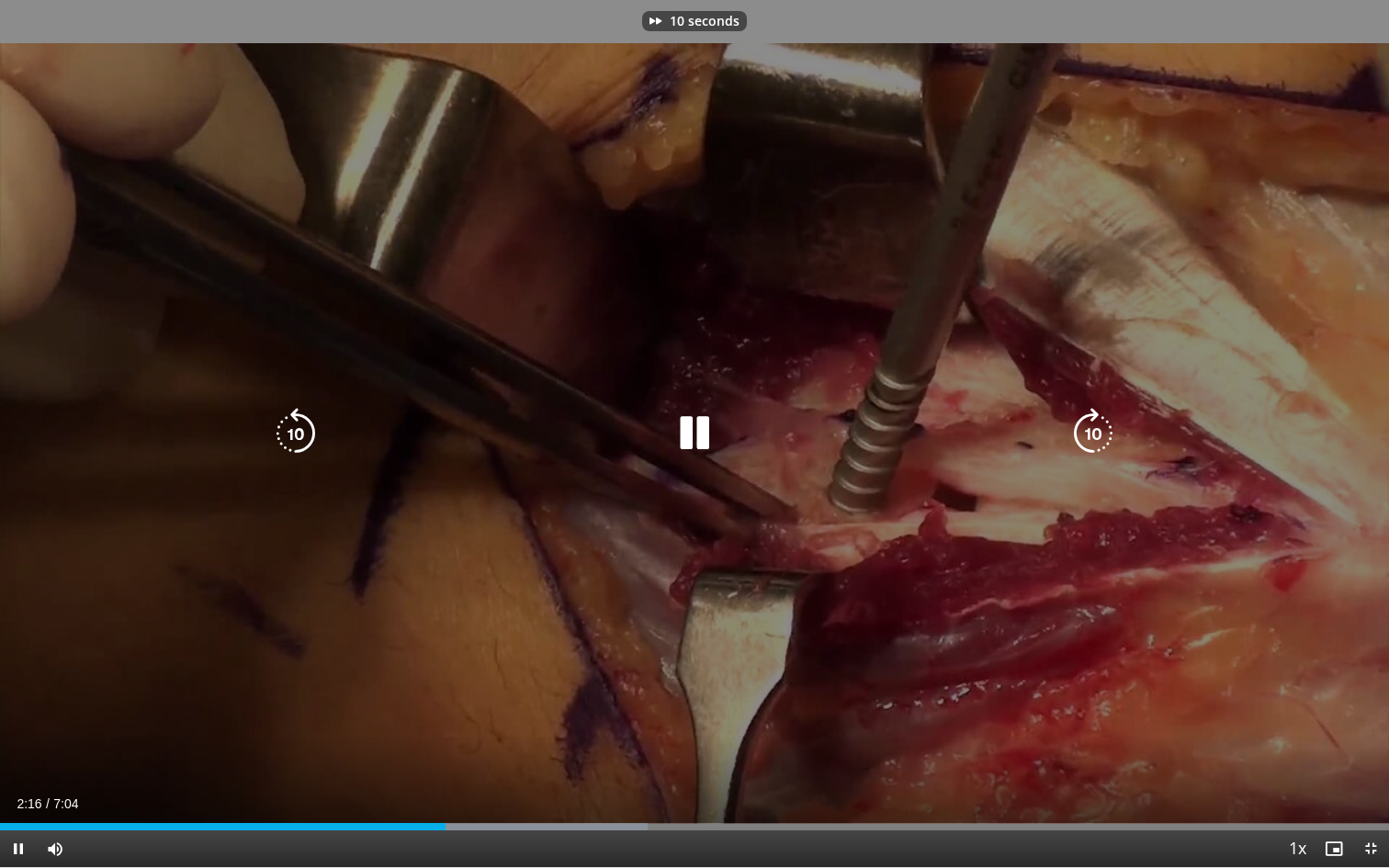 click at bounding box center (1093, 434) 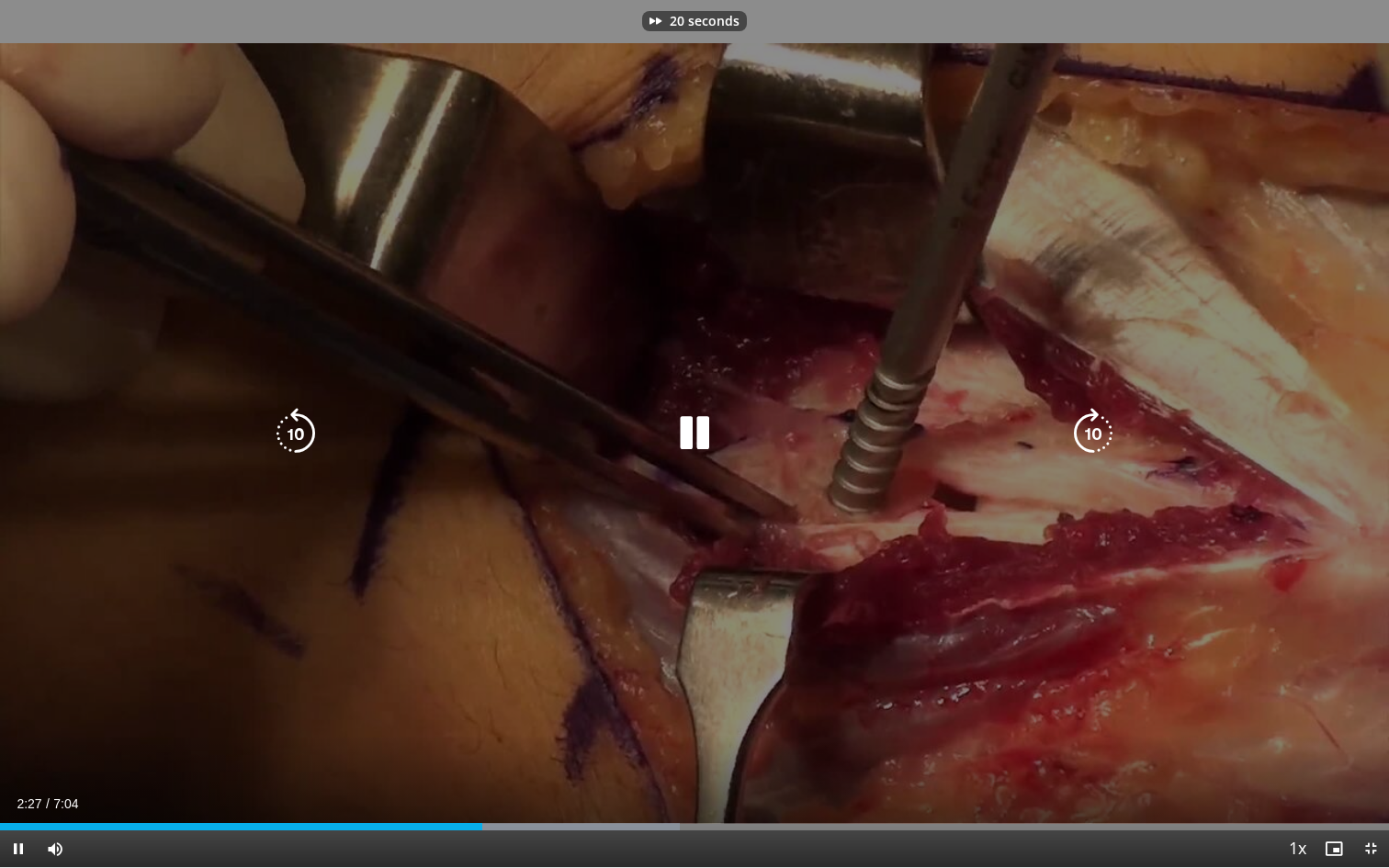 click at bounding box center (1093, 434) 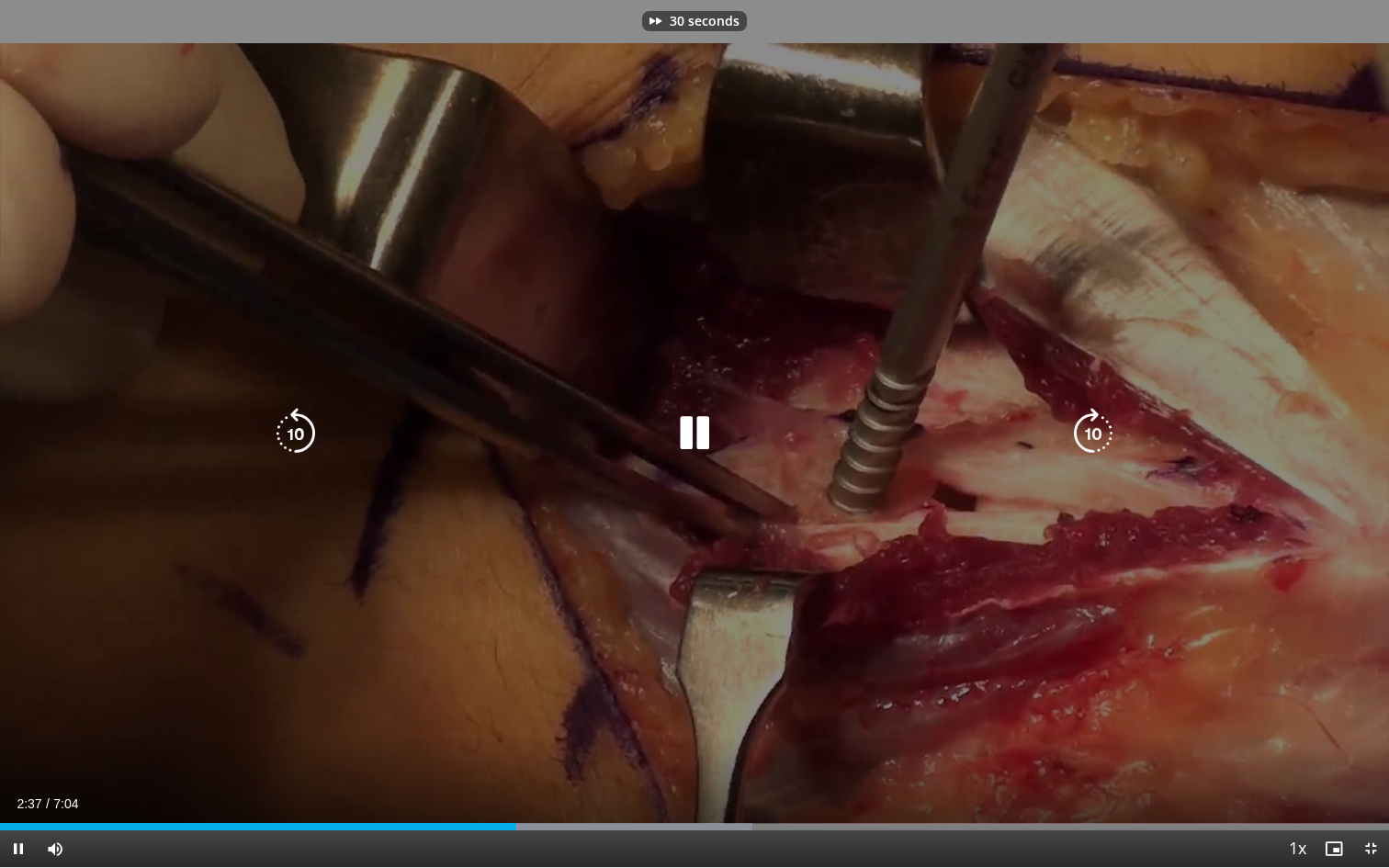 click at bounding box center [1093, 434] 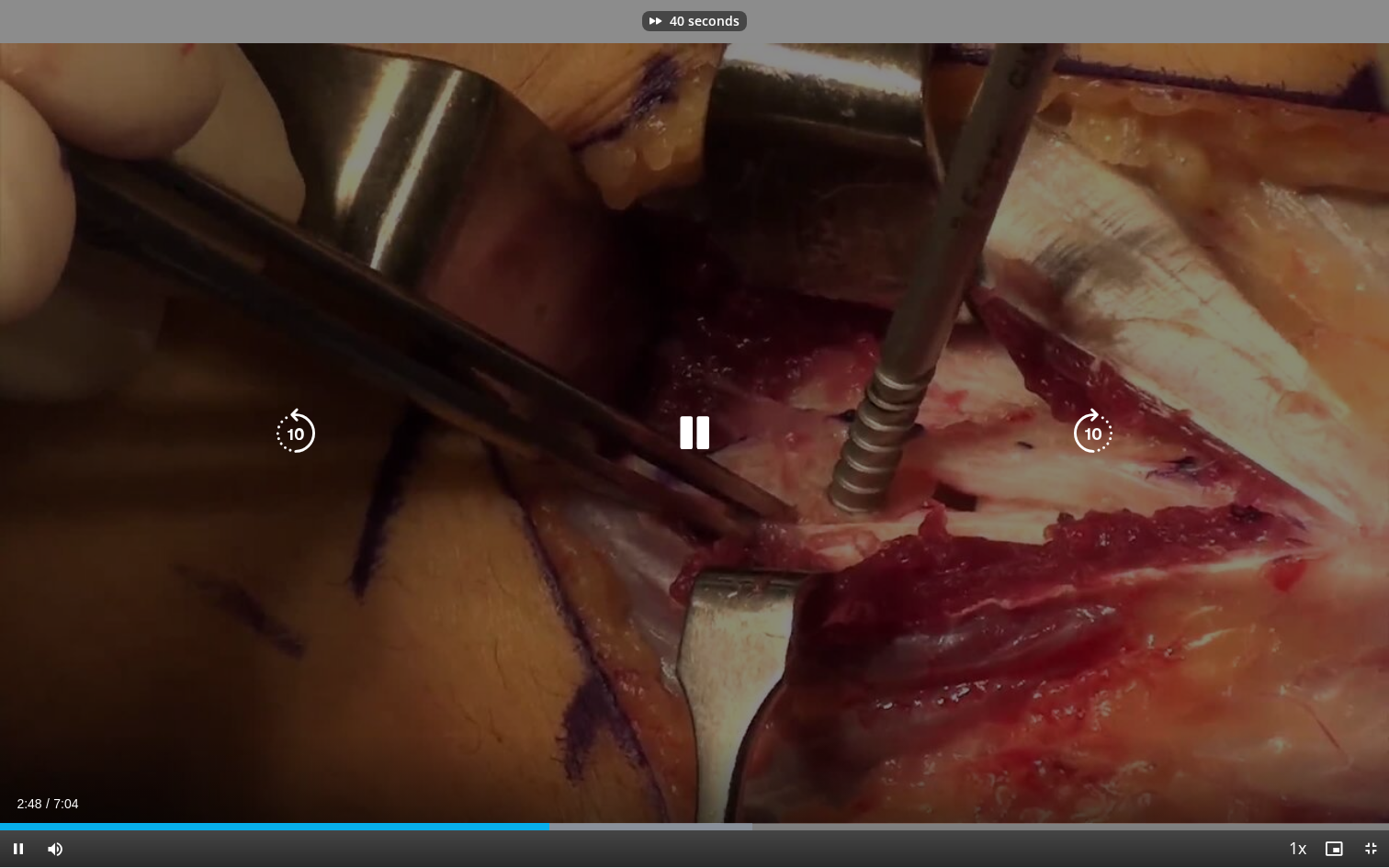 click at bounding box center [1093, 434] 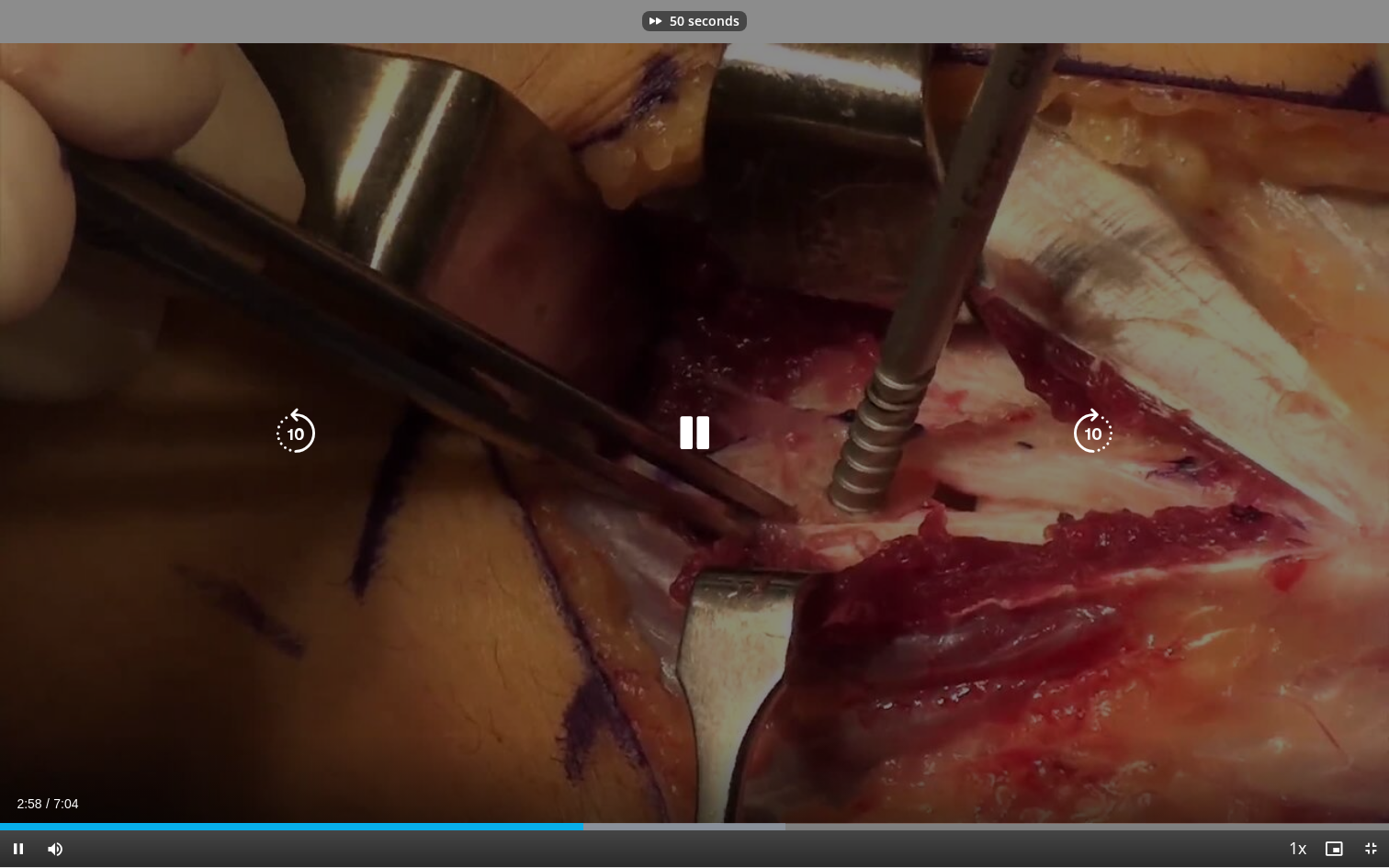 click at bounding box center (1093, 434) 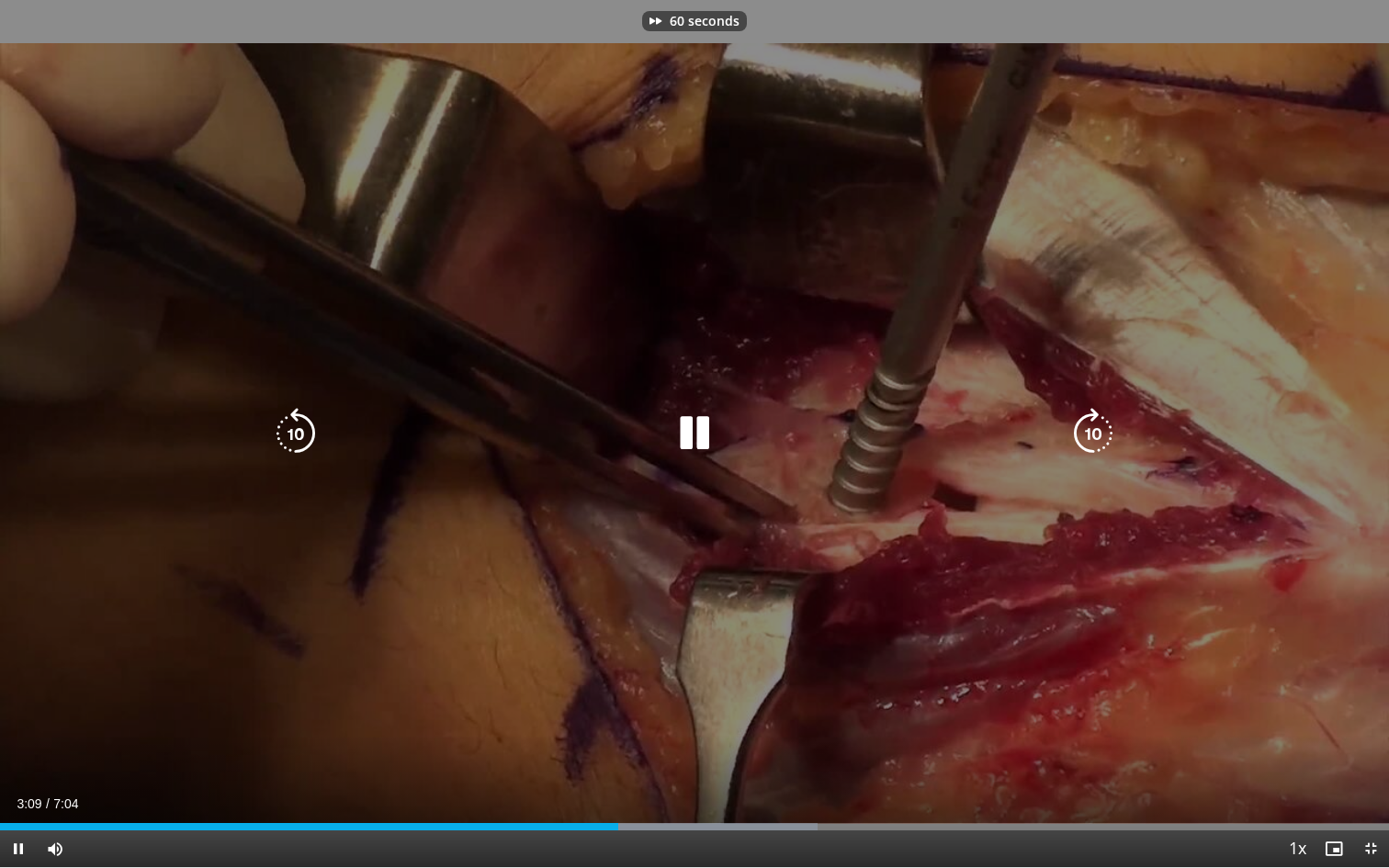 click at bounding box center [1093, 434] 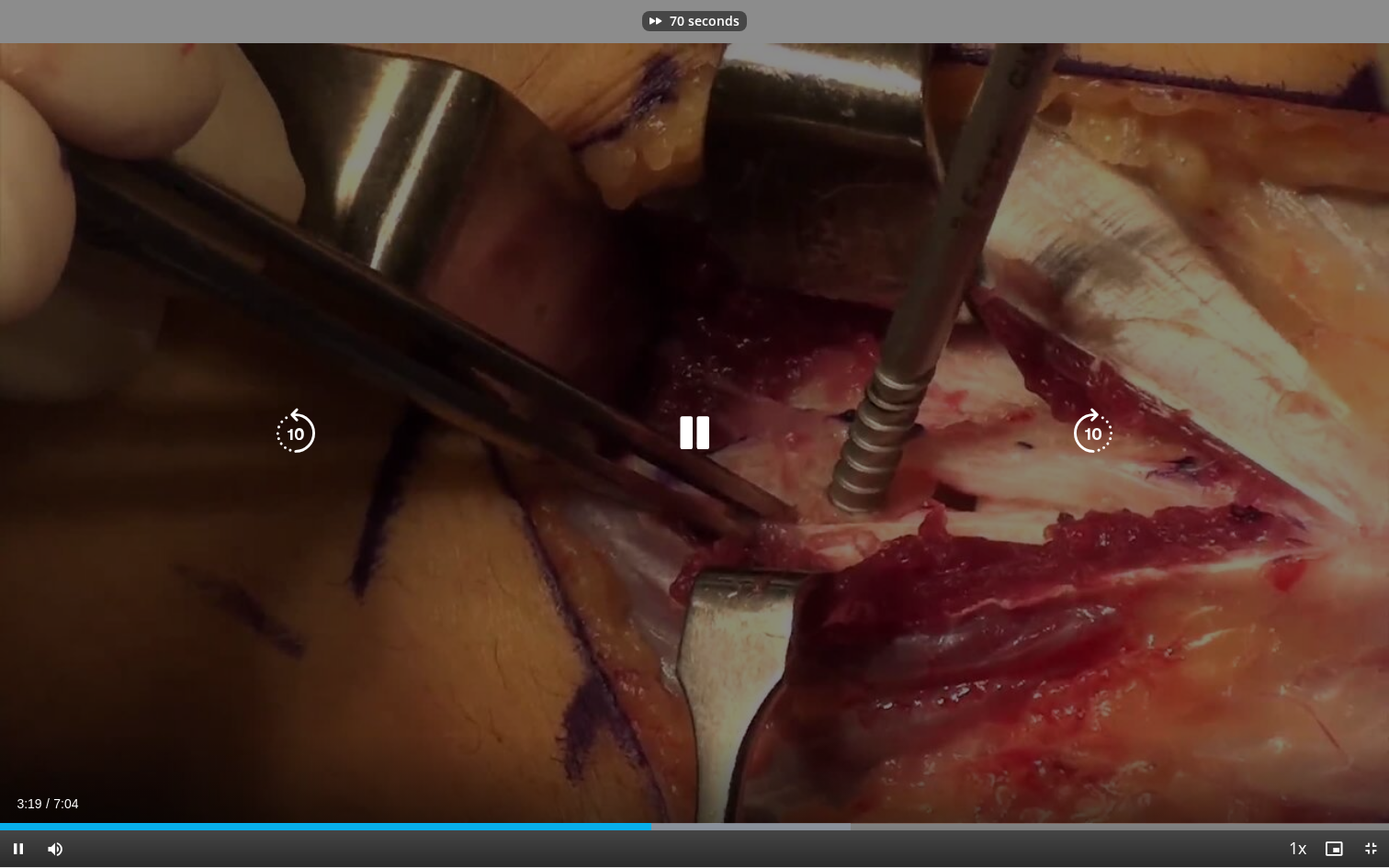 click at bounding box center [1093, 434] 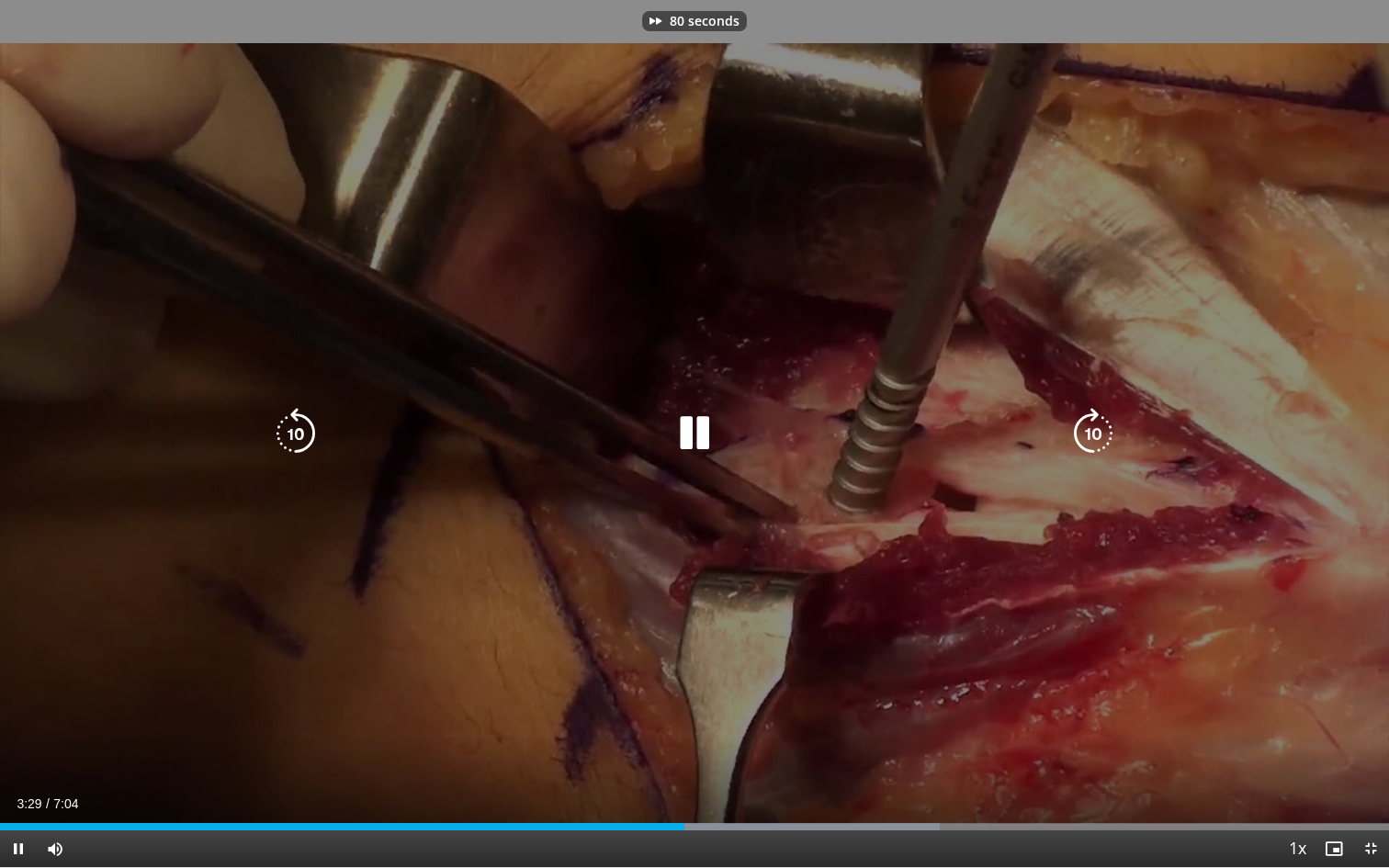 click at bounding box center (1093, 434) 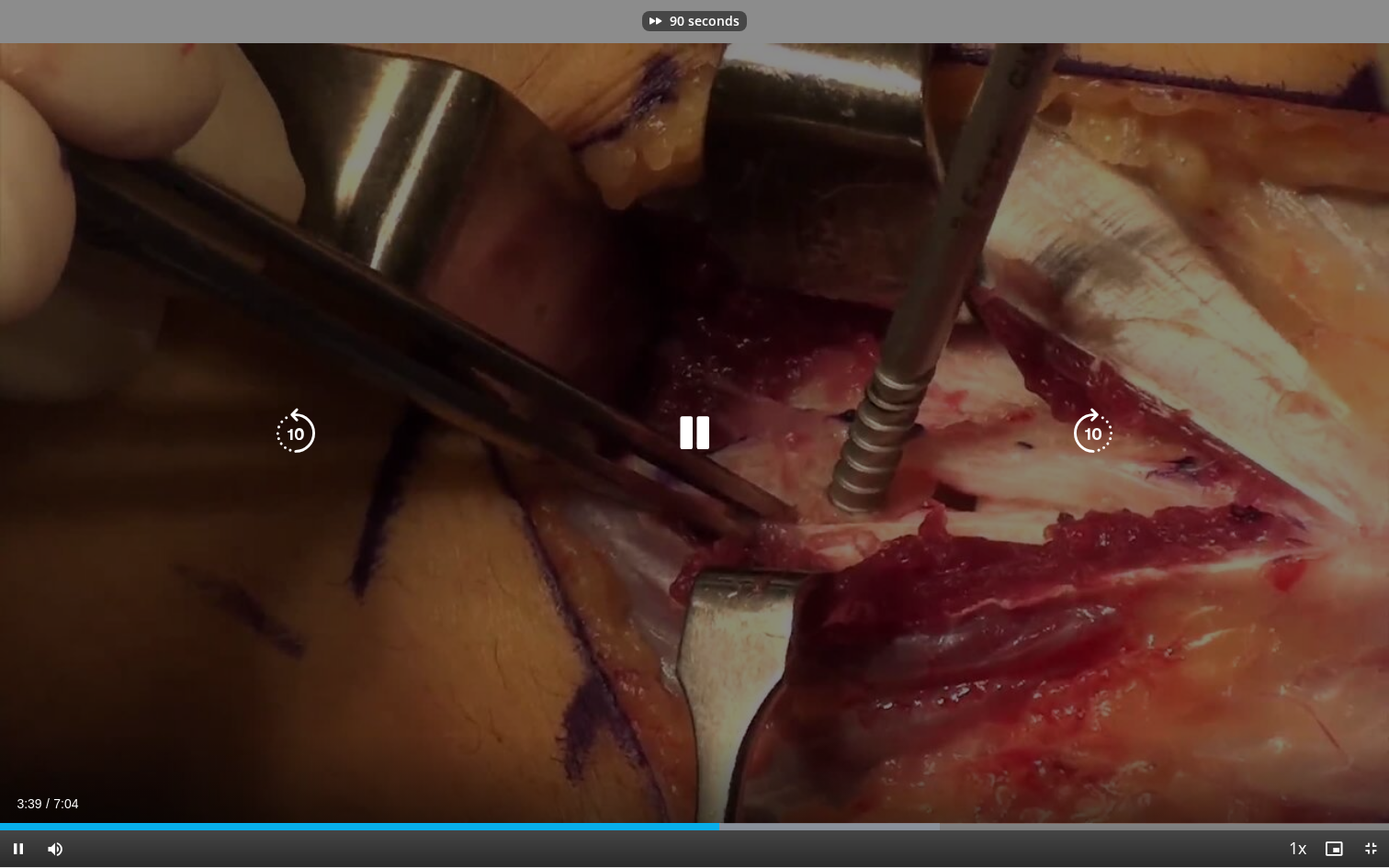 click at bounding box center (1093, 434) 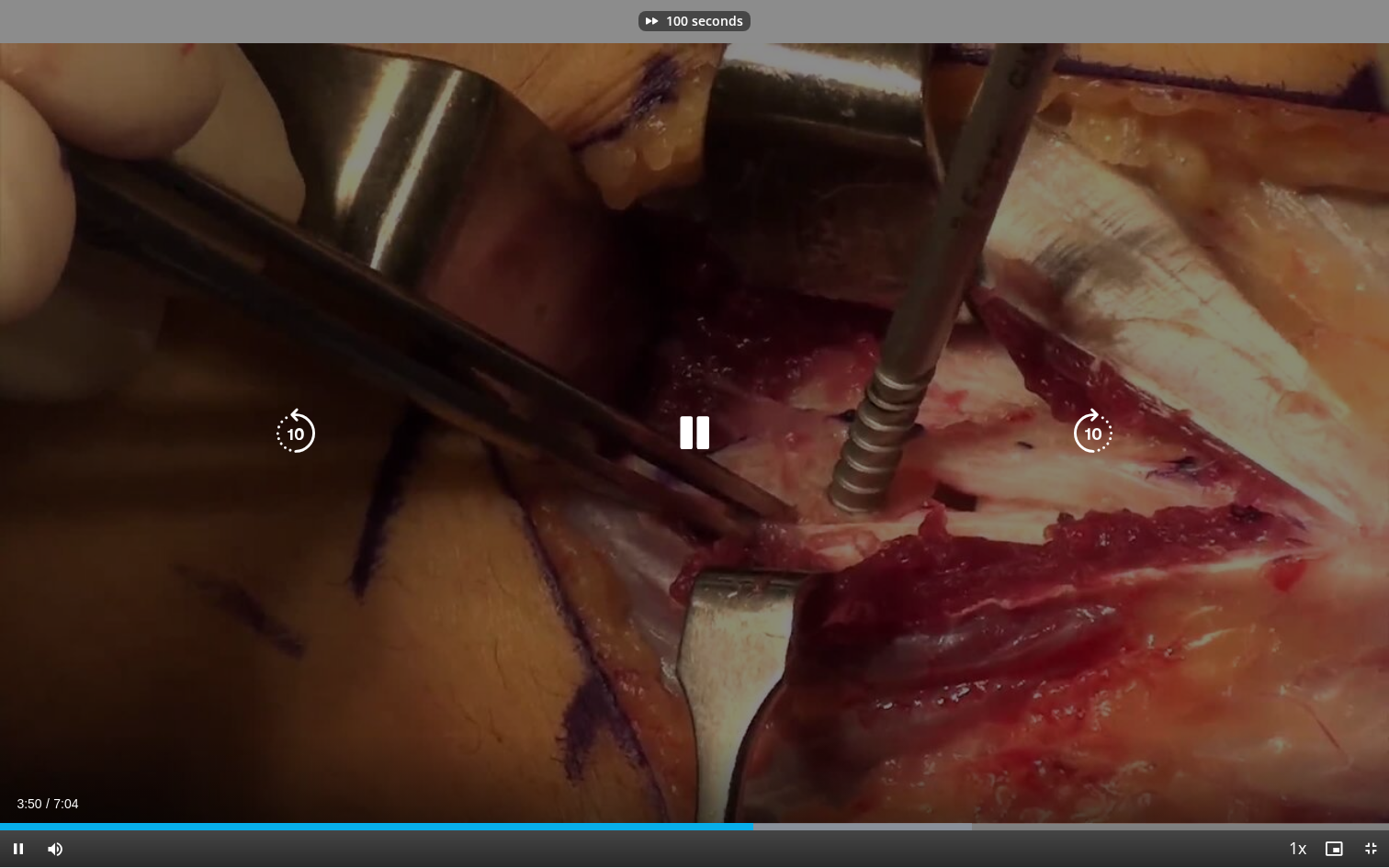click at bounding box center (1093, 434) 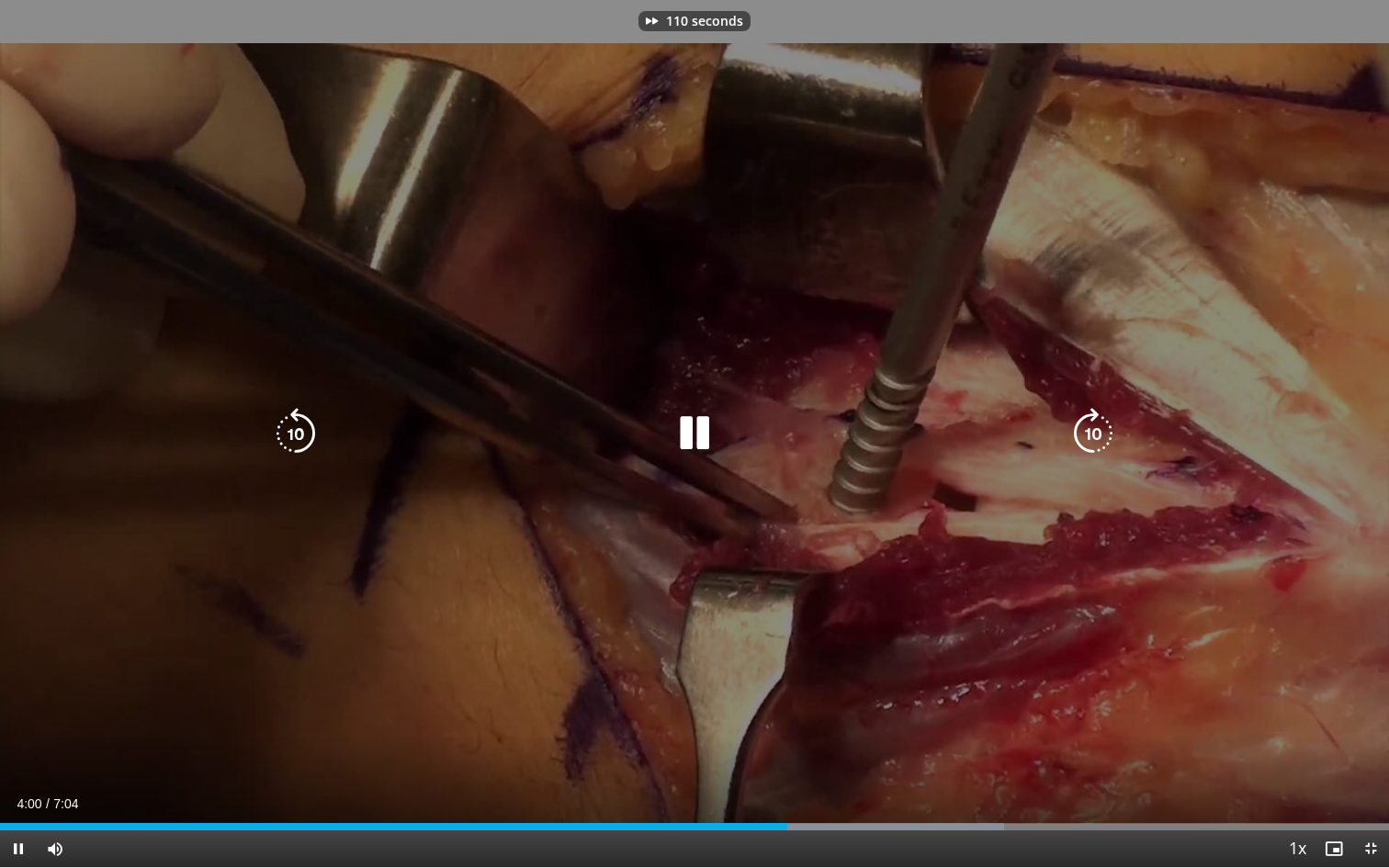 click at bounding box center (1093, 434) 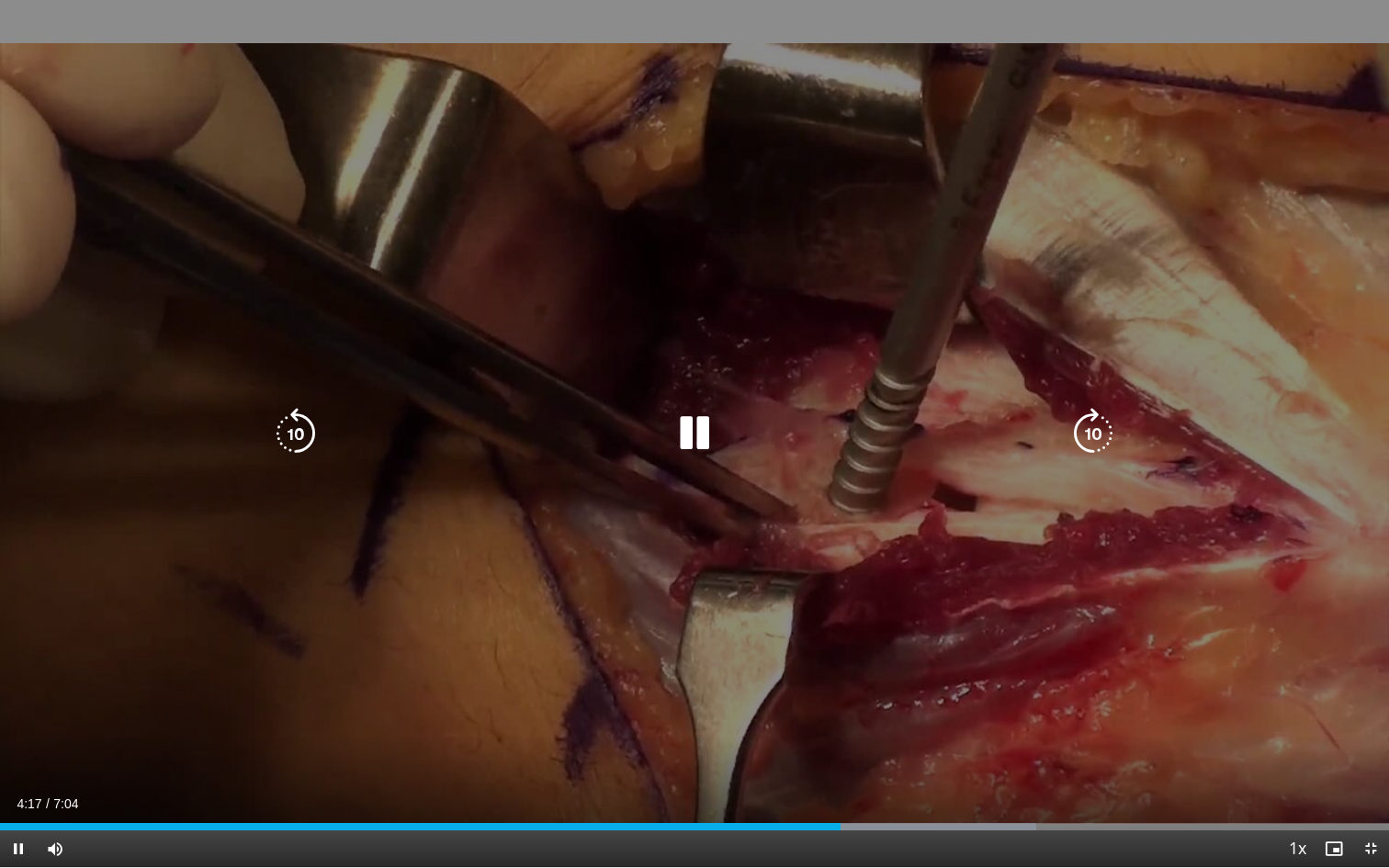 click at bounding box center [1093, 434] 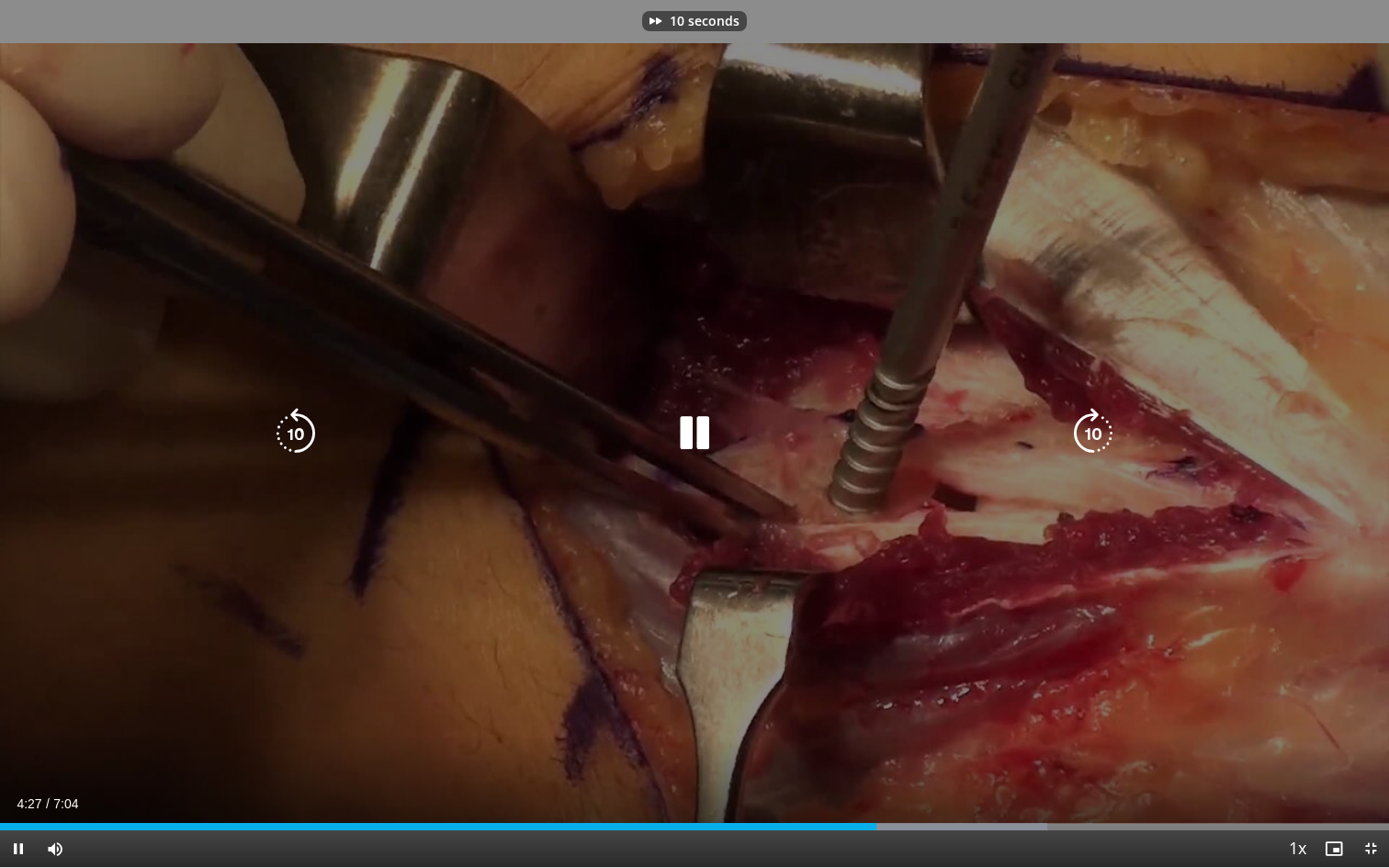 click at bounding box center [1093, 434] 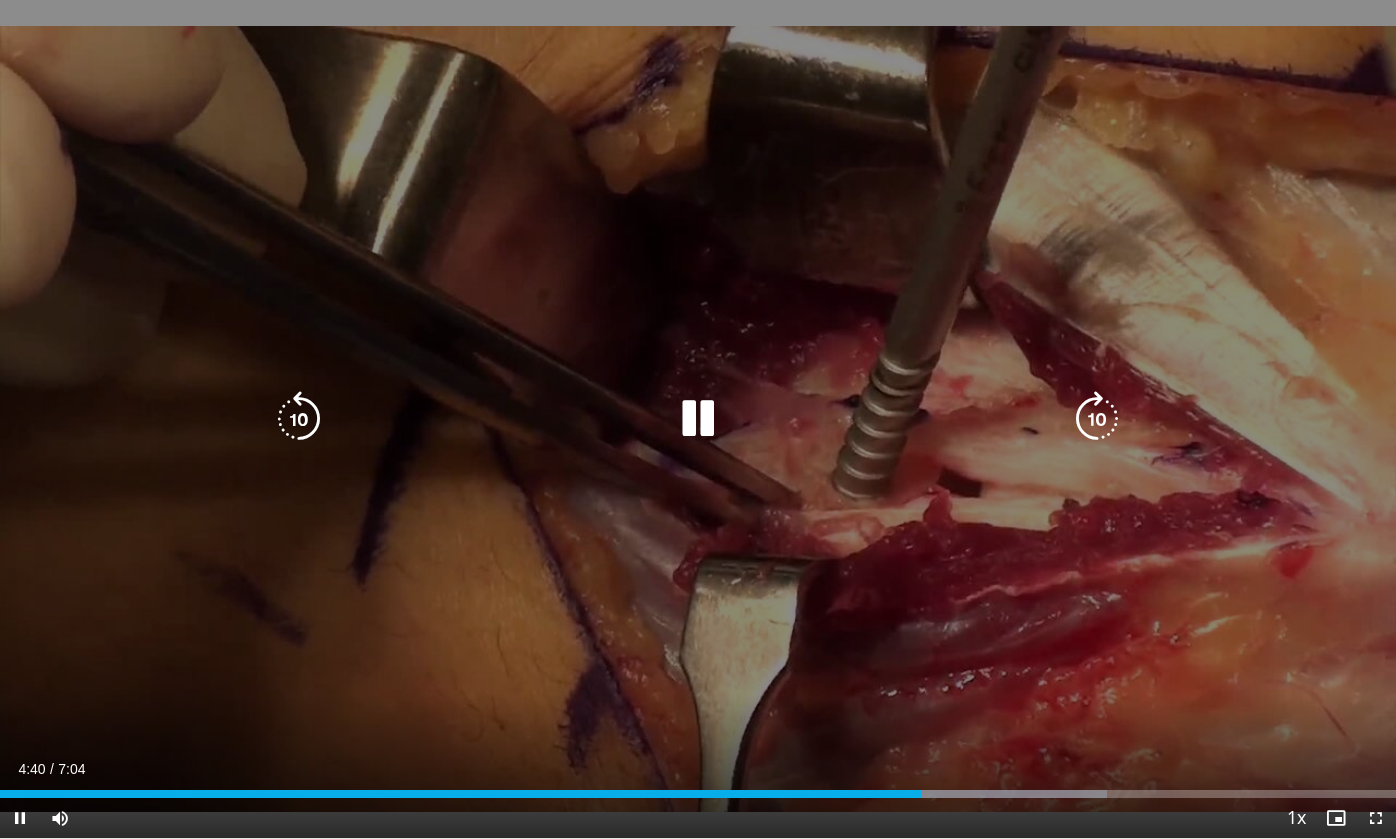 click at bounding box center [698, 419] 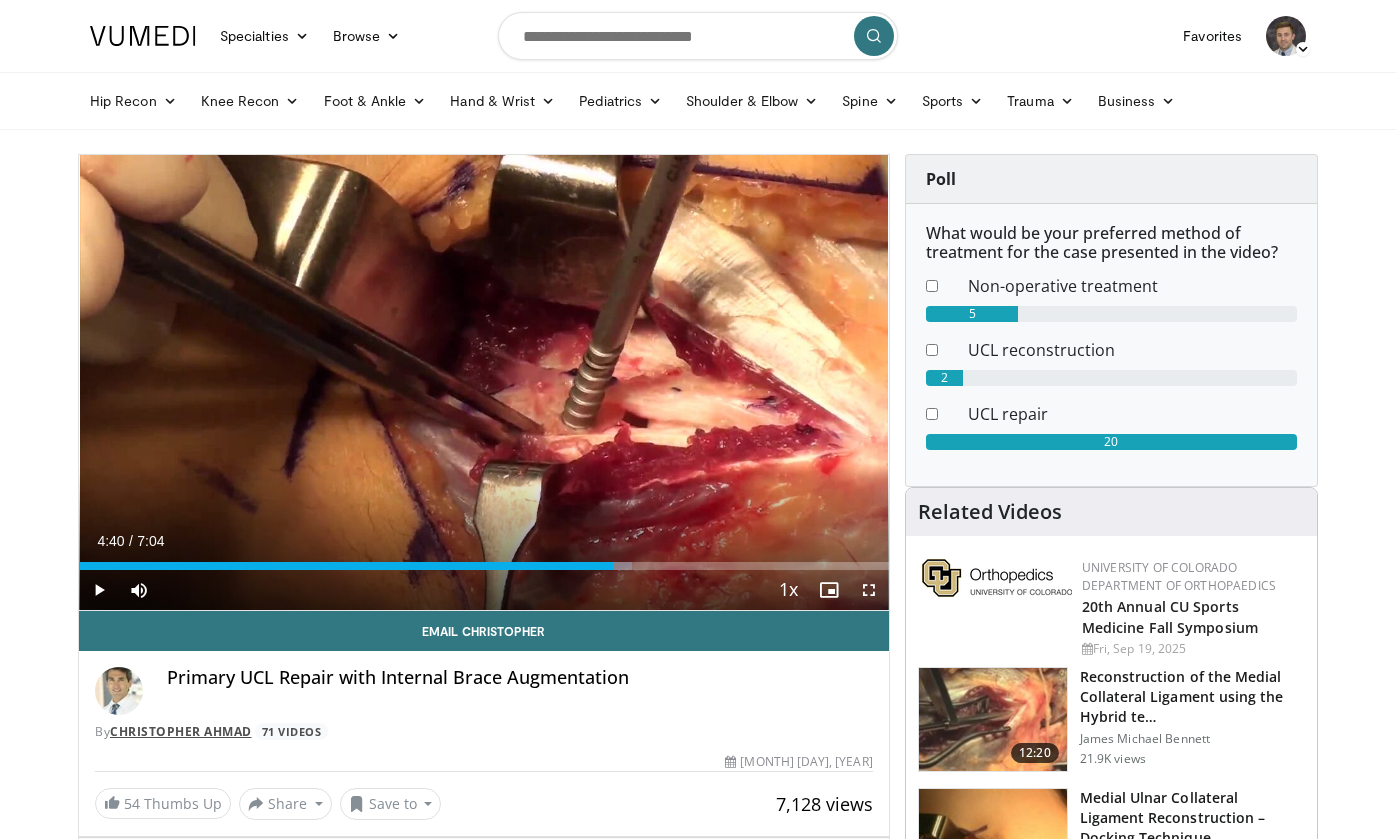click on "Christopher Ahmad" at bounding box center [181, 731] 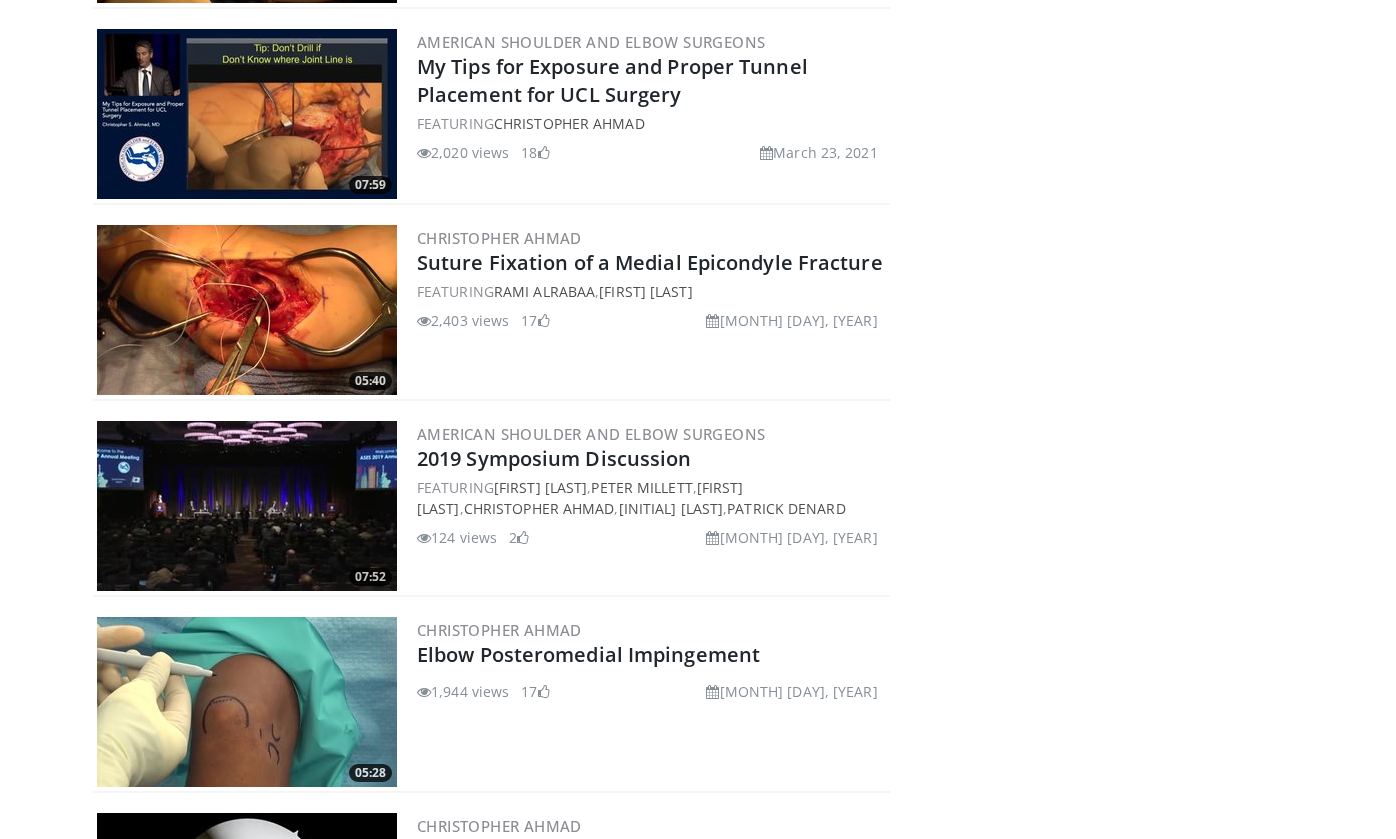 scroll, scrollTop: 4954, scrollLeft: 0, axis: vertical 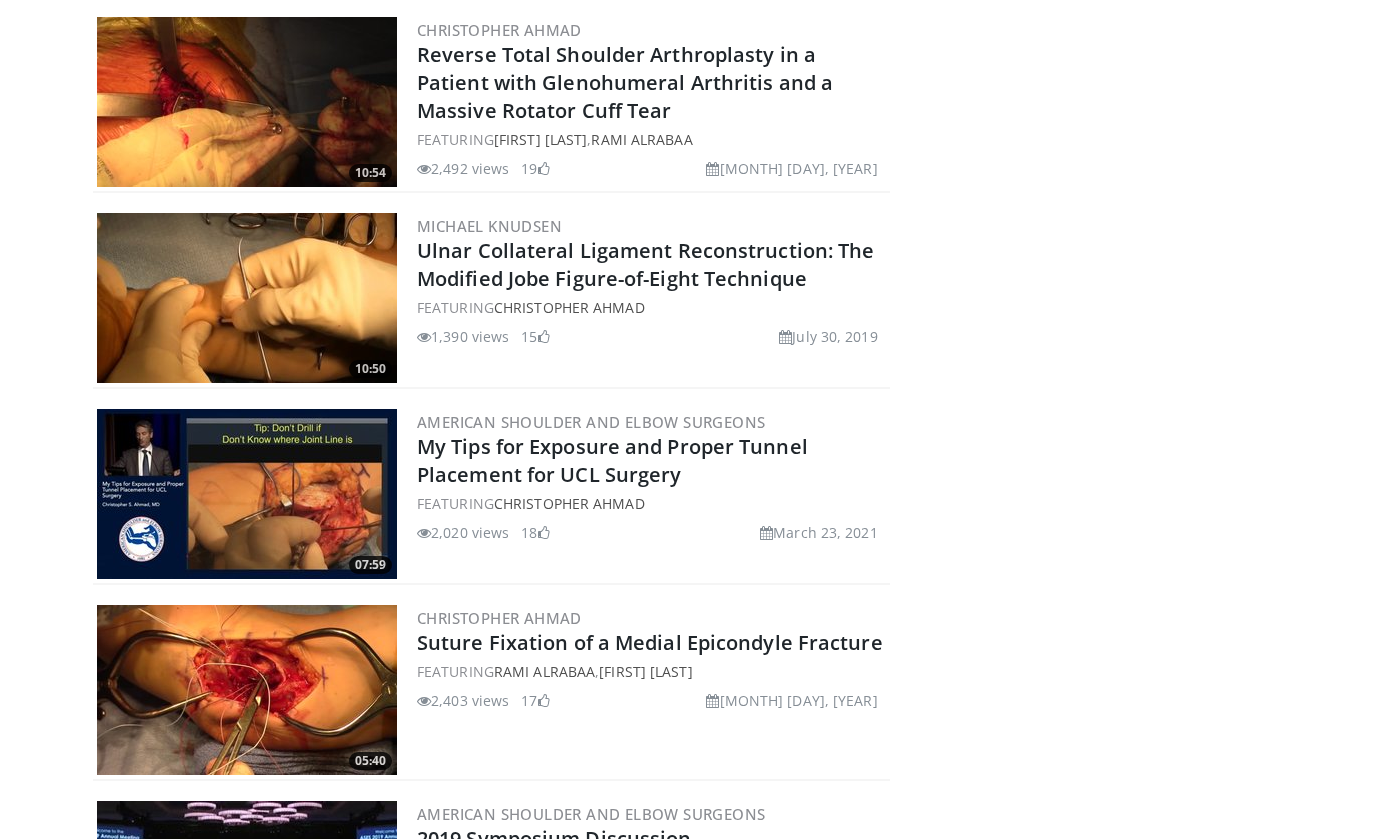 click at bounding box center (247, 494) 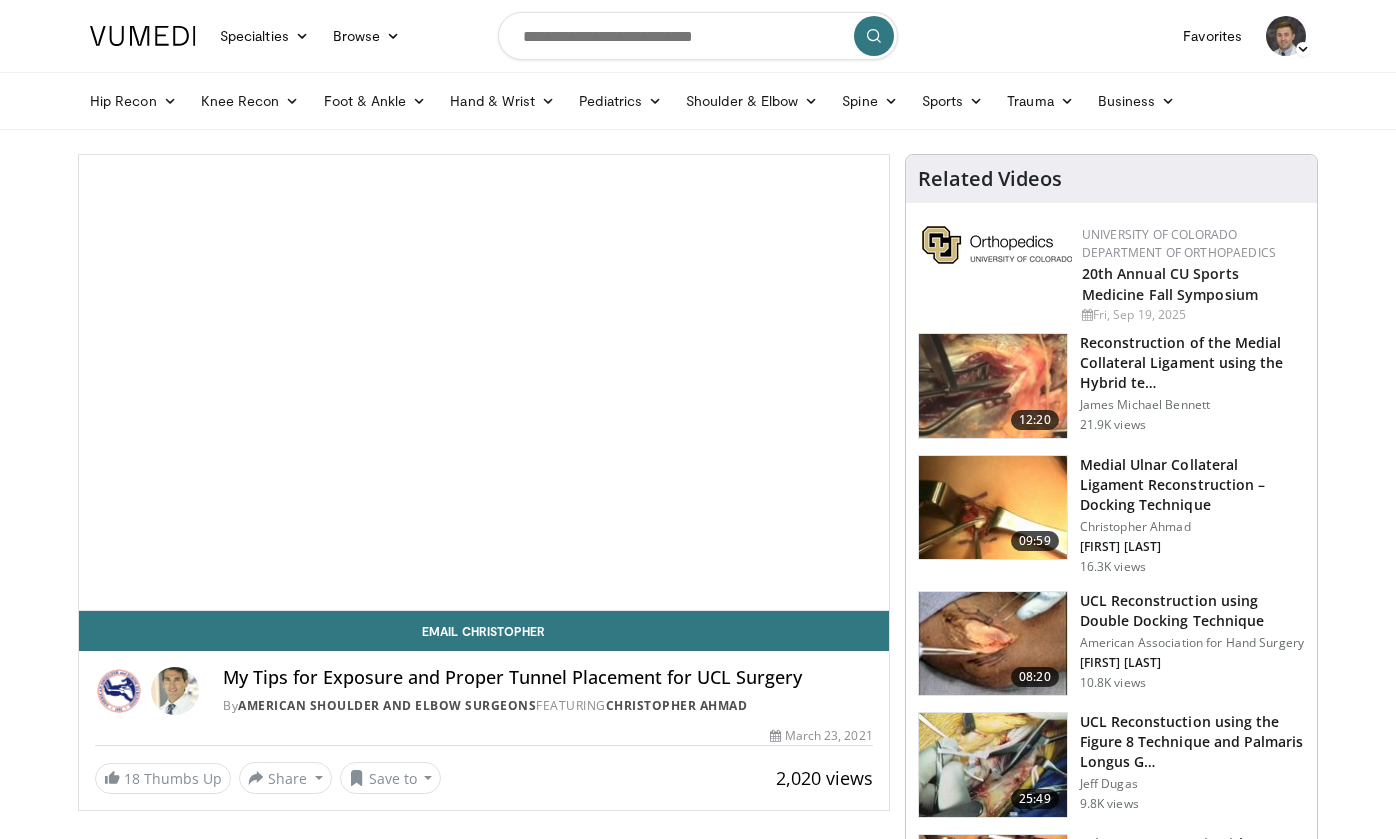 scroll, scrollTop: 0, scrollLeft: 0, axis: both 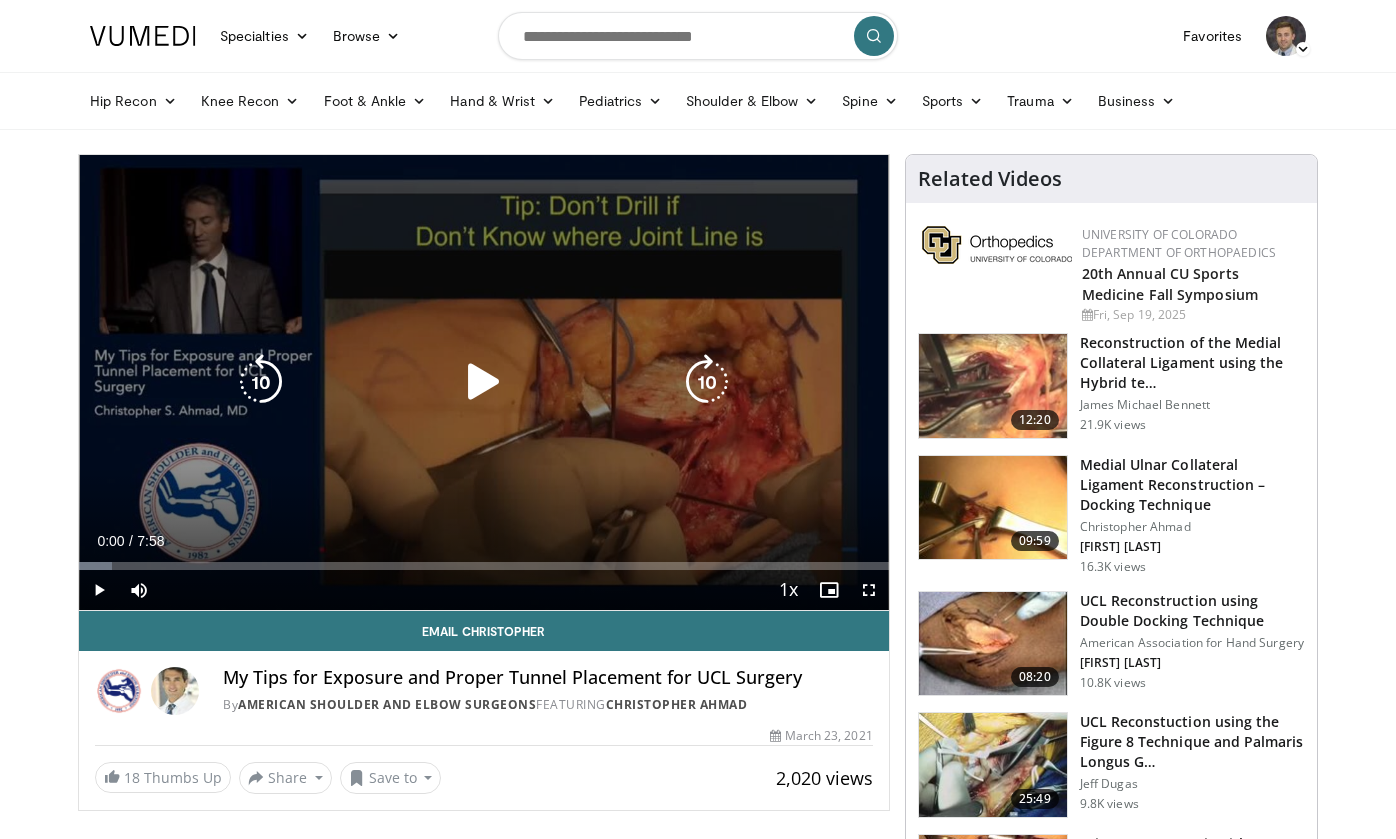 click at bounding box center [484, 382] 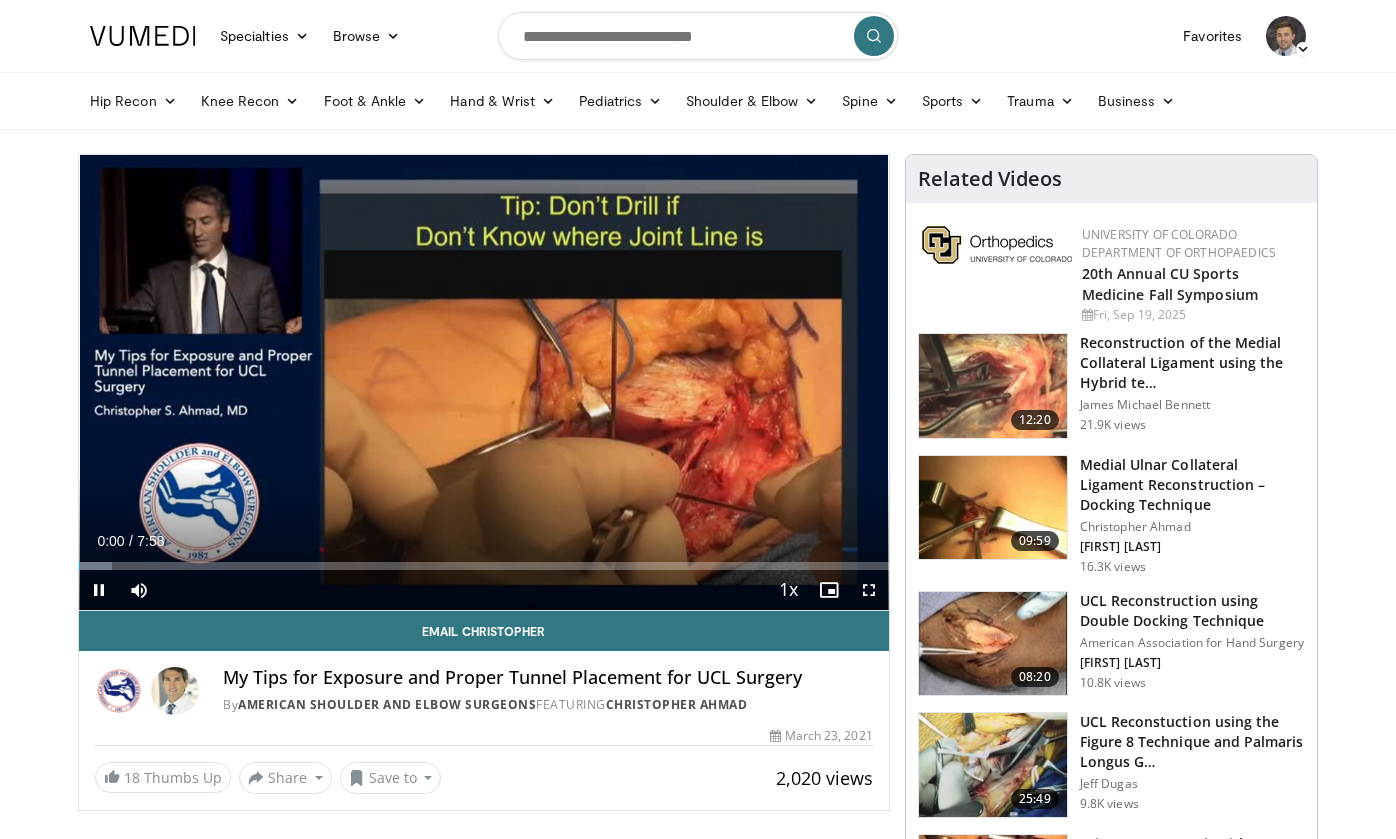 click at bounding box center (869, 590) 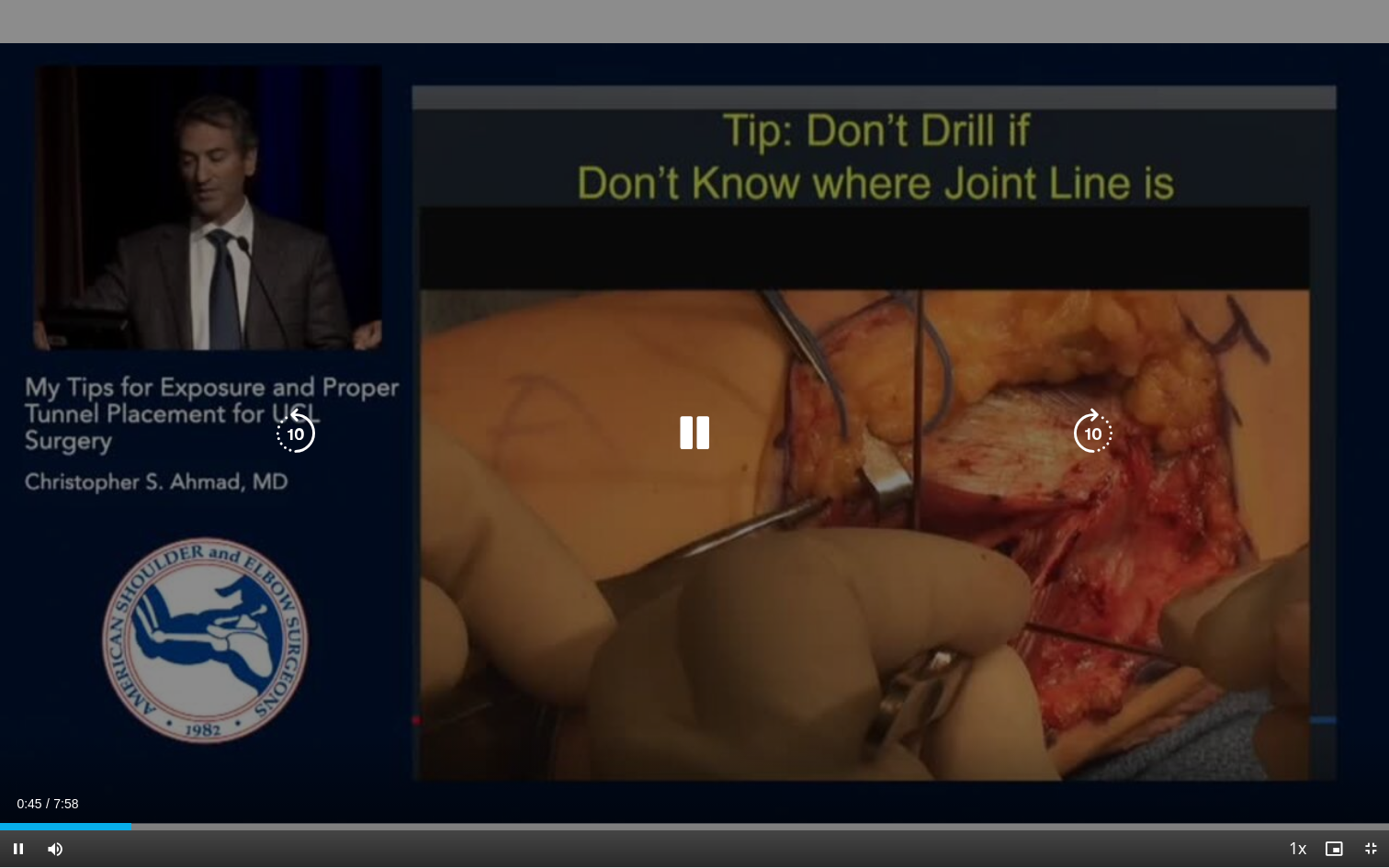 click at bounding box center [1093, 434] 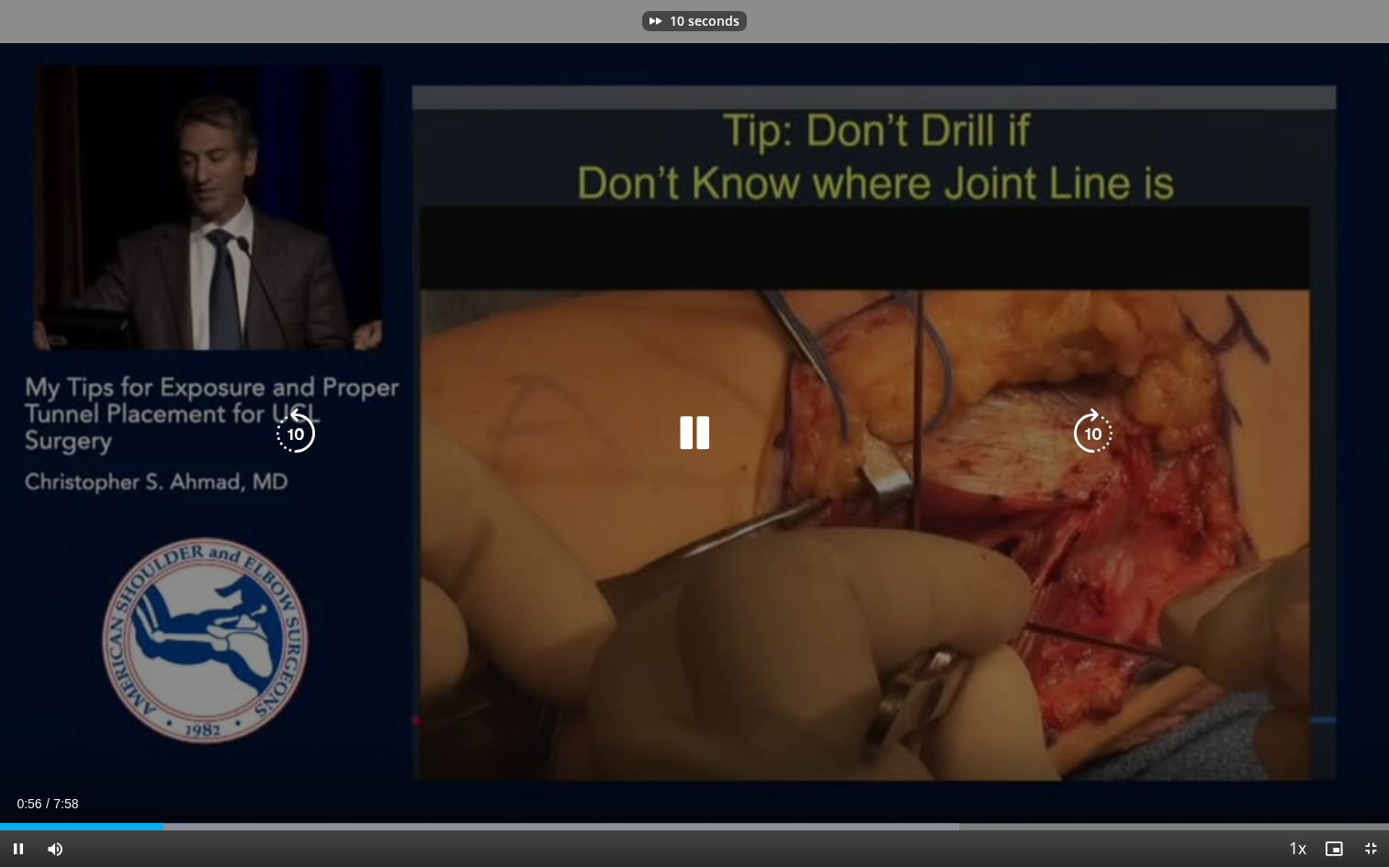 click at bounding box center [1093, 434] 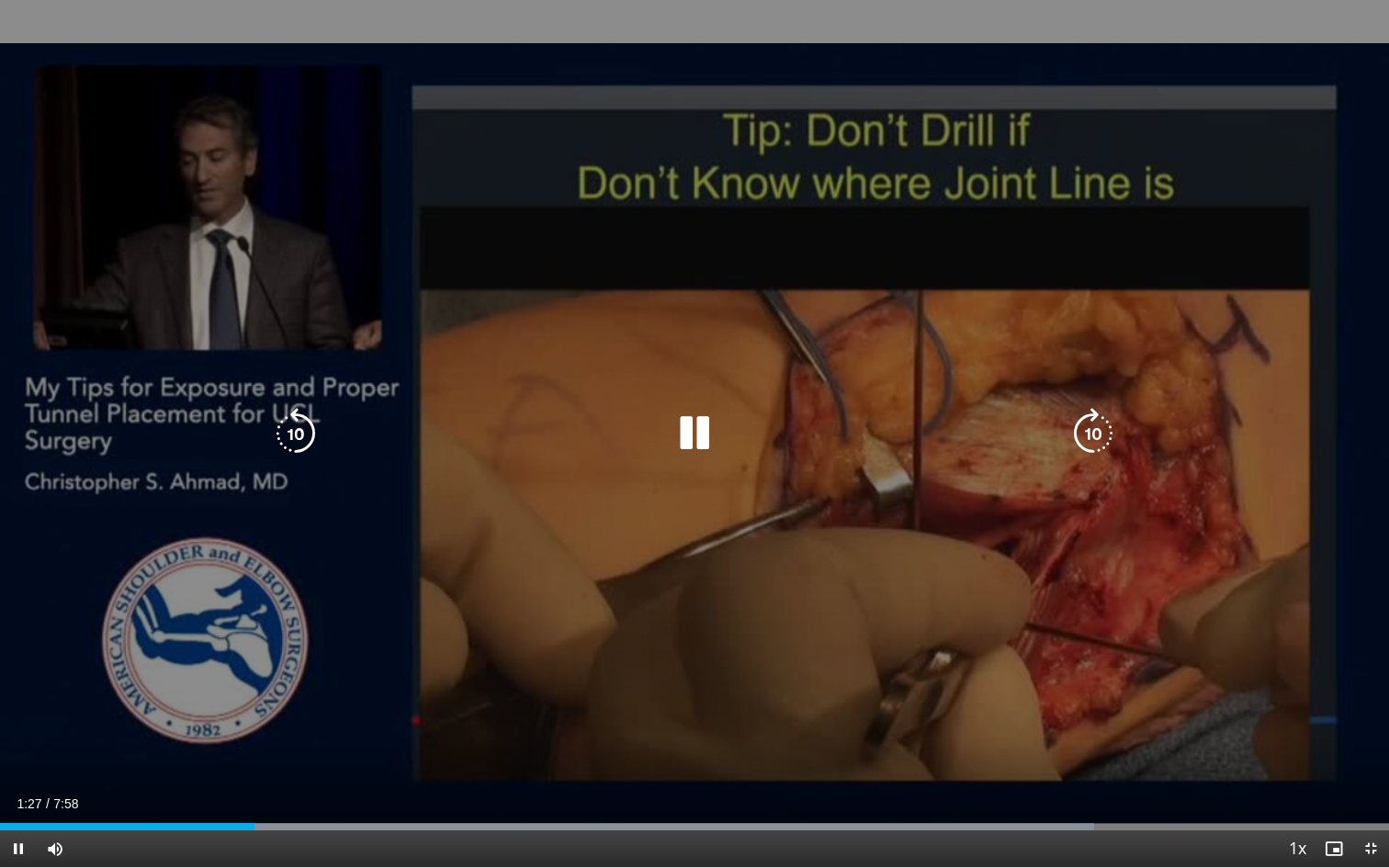 click at bounding box center (1093, 434) 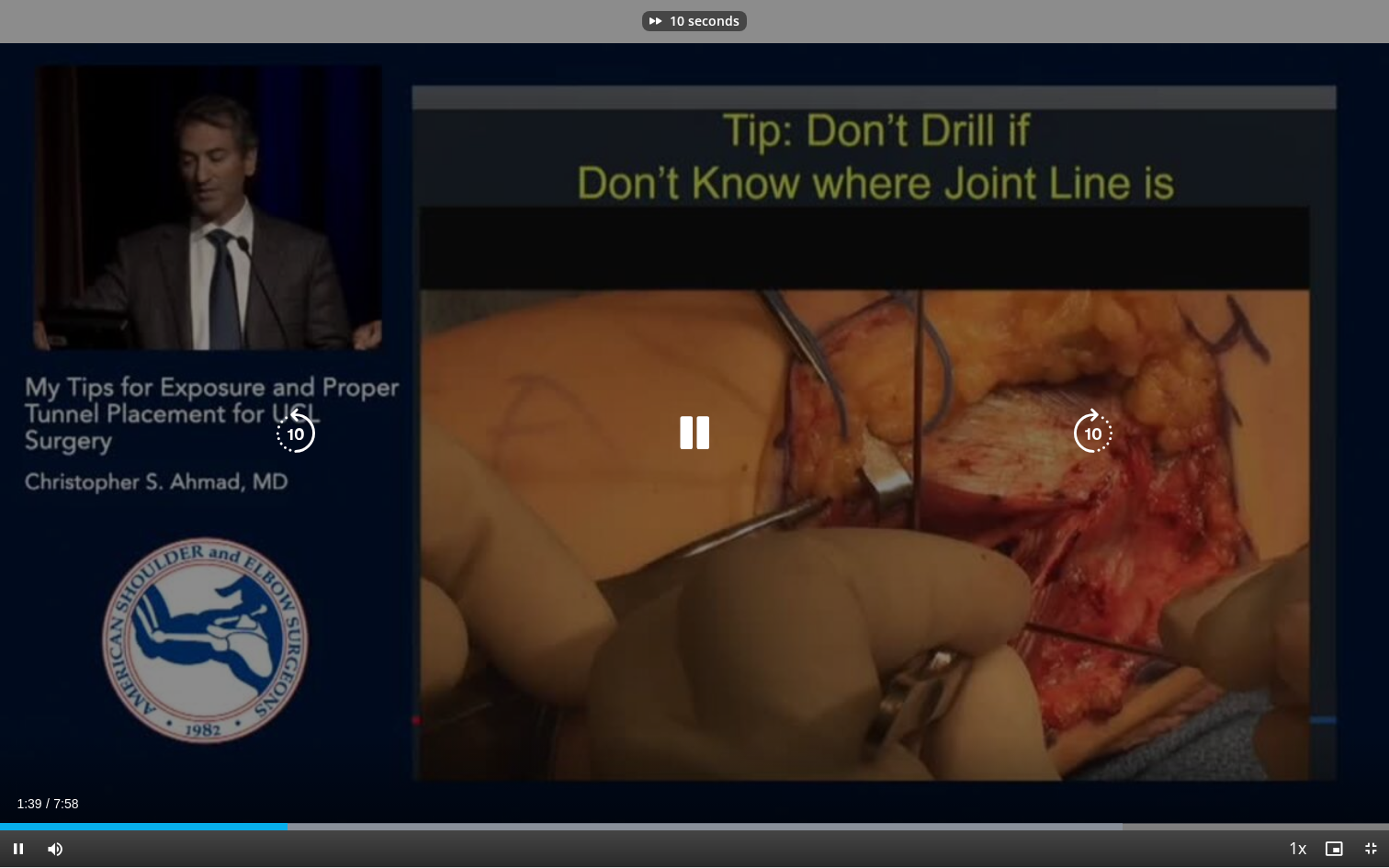 click at bounding box center (1093, 434) 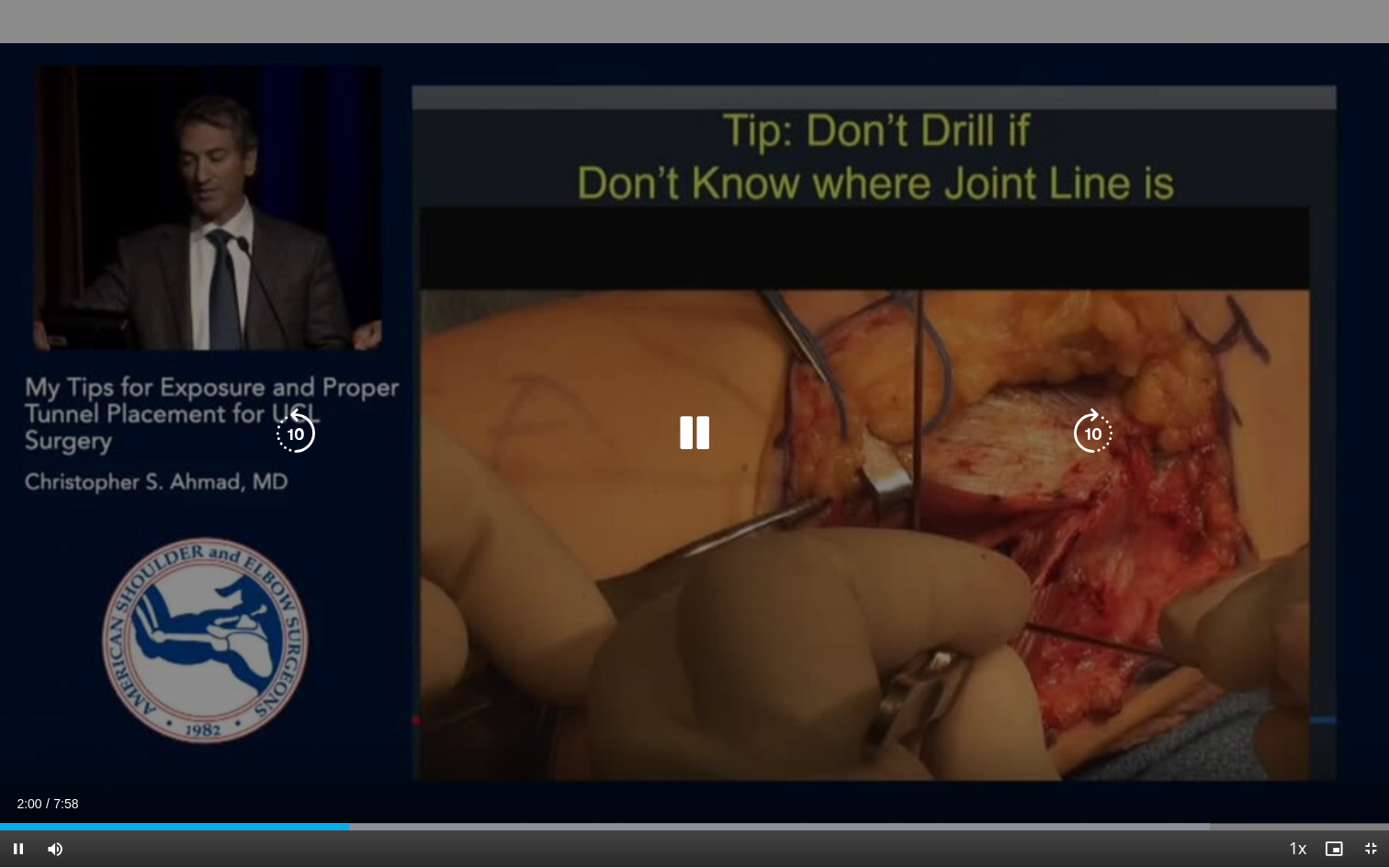 drag, startPoint x: 1097, startPoint y: 433, endPoint x: 1297, endPoint y: 319, distance: 230.2086 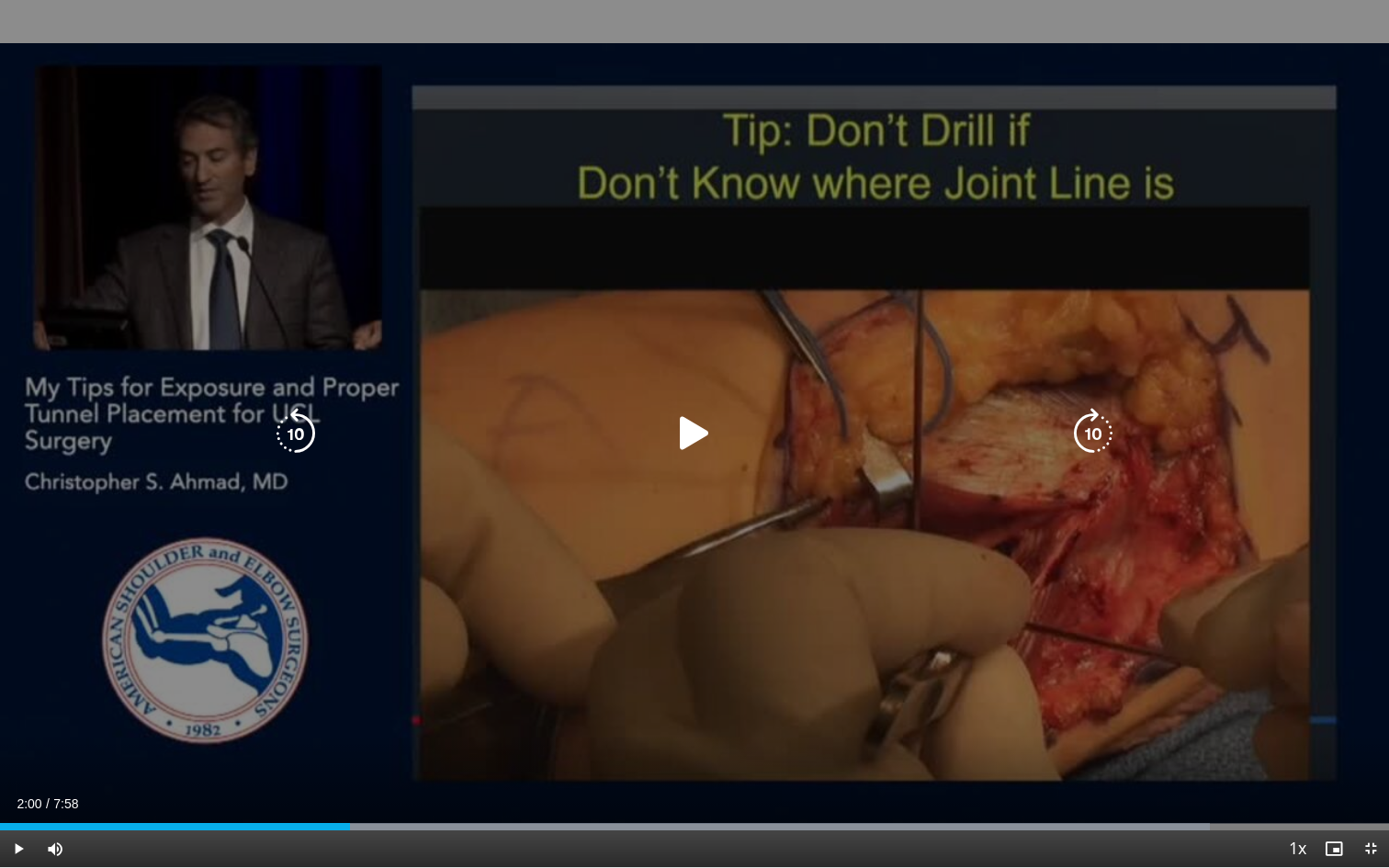 click at bounding box center [694, 434] 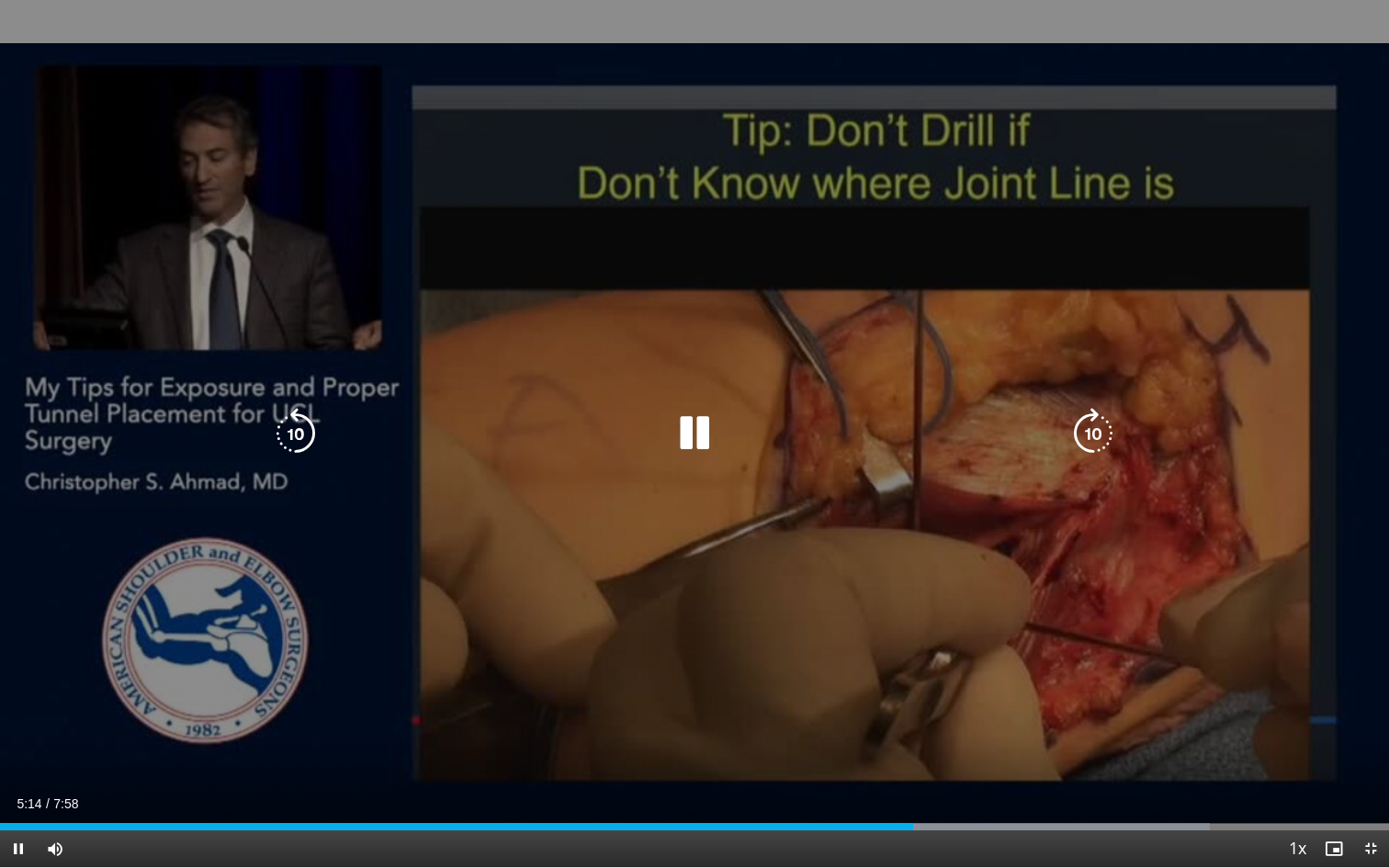 click at bounding box center [694, 434] 